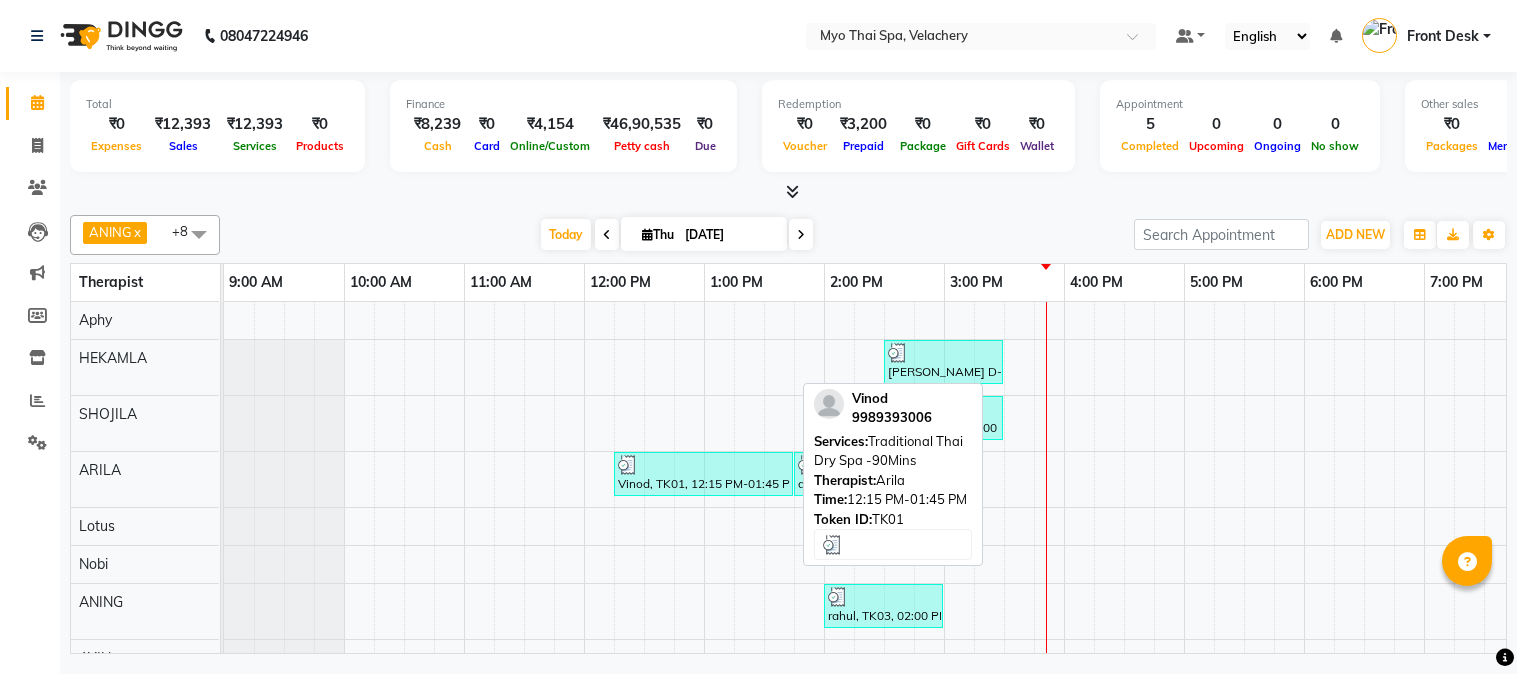 scroll, scrollTop: 0, scrollLeft: 0, axis: both 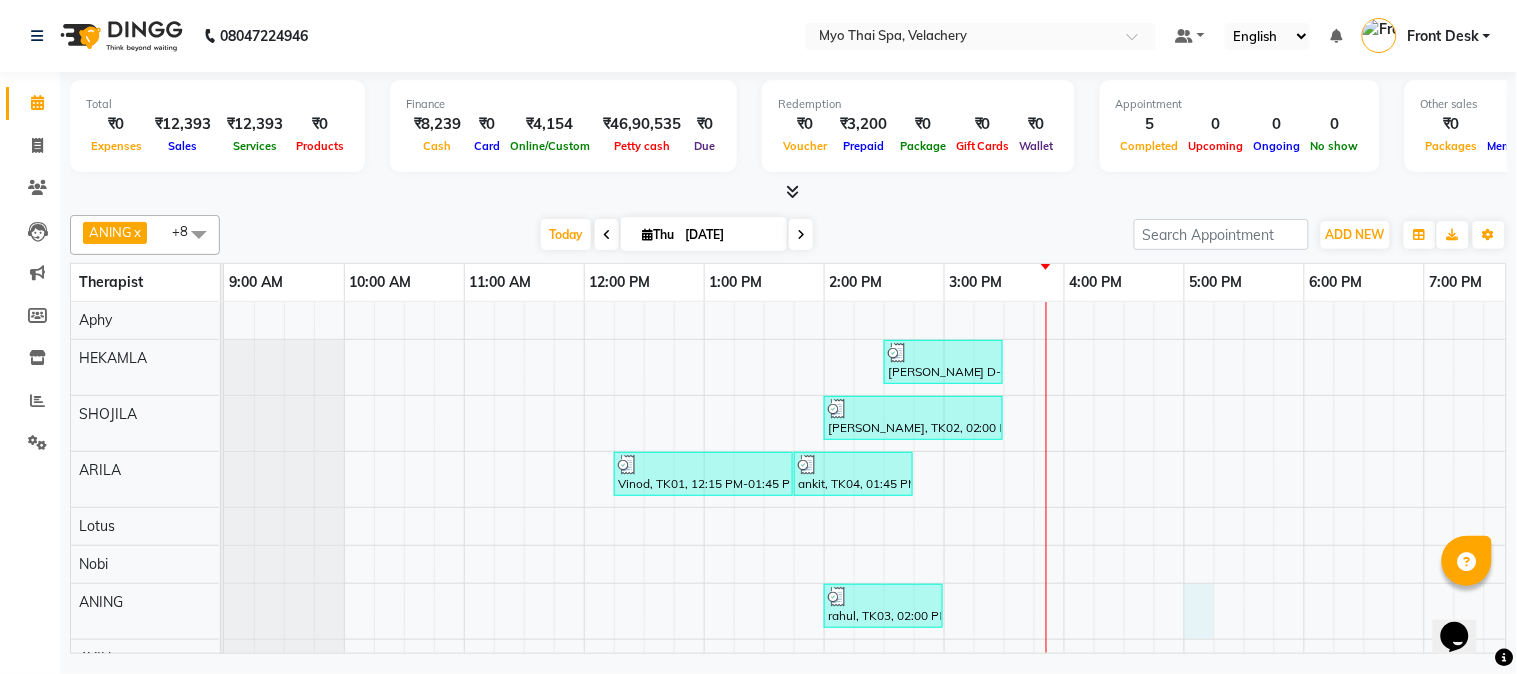 click on "[PERSON_NAME] D-671, TK05, 02:30 PM-03:30 PM, Balinese [ 60 Min ]     [PERSON_NAME], TK02, 02:00 PM-03:30 PM, Deep Tissue [ 90 Min ]     Vinod, TK01, 12:15 PM-01:45 PM, Traditional Thai Dry Spa -90Mins     ankit, TK04, 01:45 PM-02:45 PM, Swedish [ 60 Min ]     rahul, TK03, 02:00 PM-03:00 PM, Thai Dry (60 min) NB" at bounding box center [1124, 508] 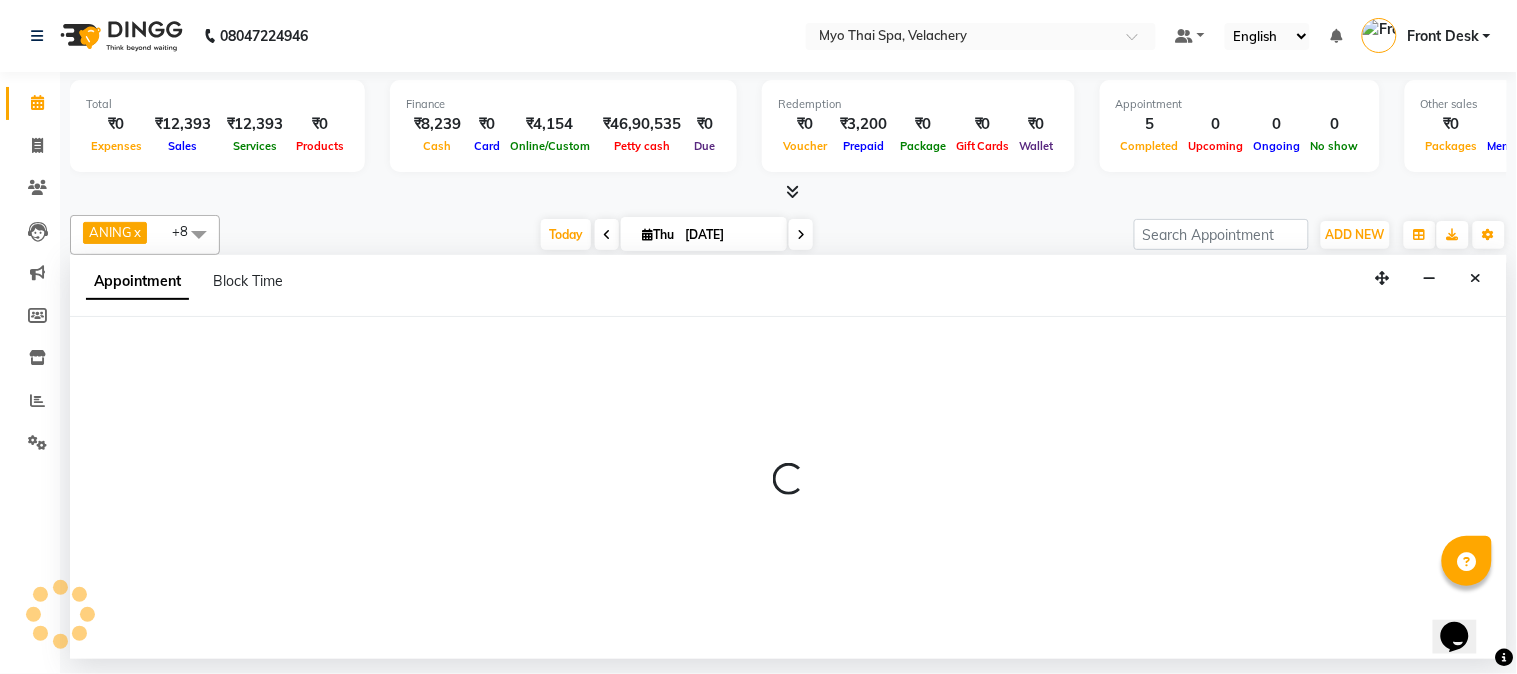 select on "83556" 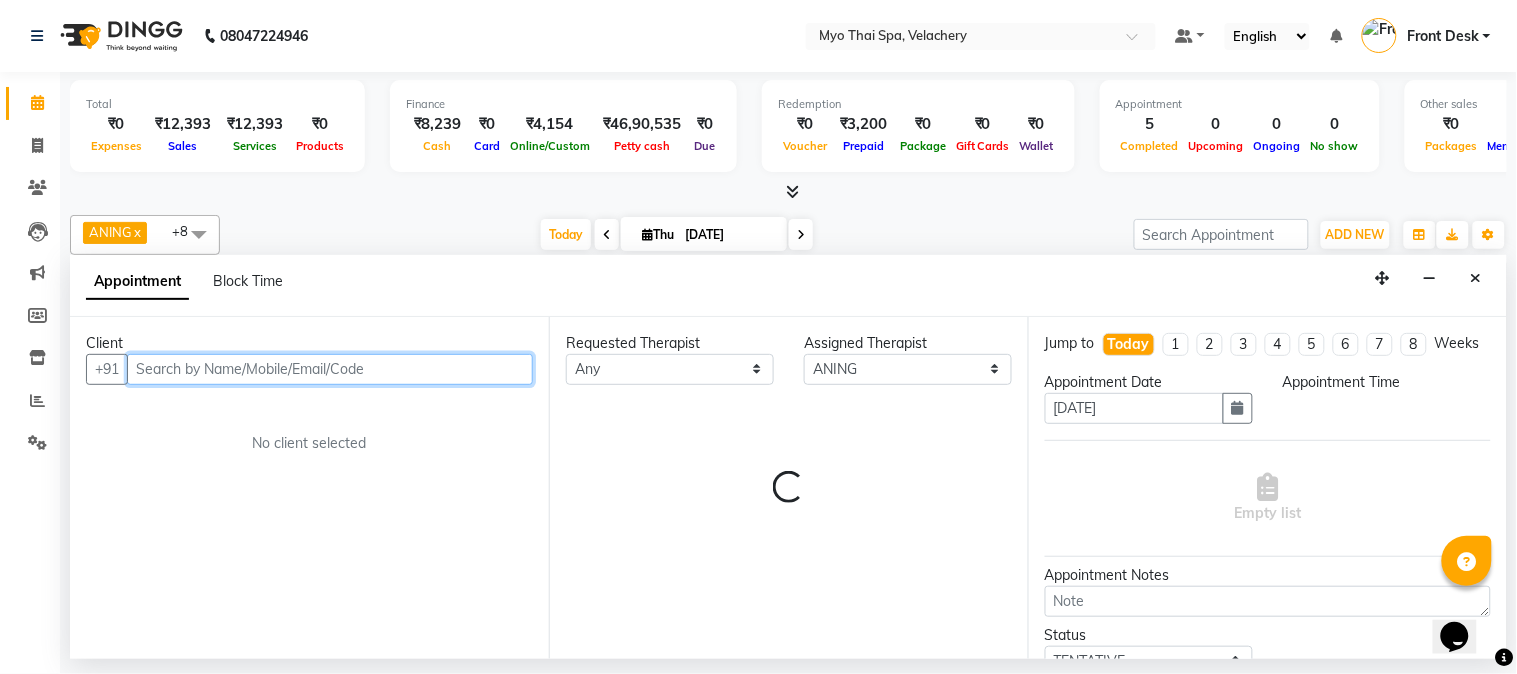 select on "1020" 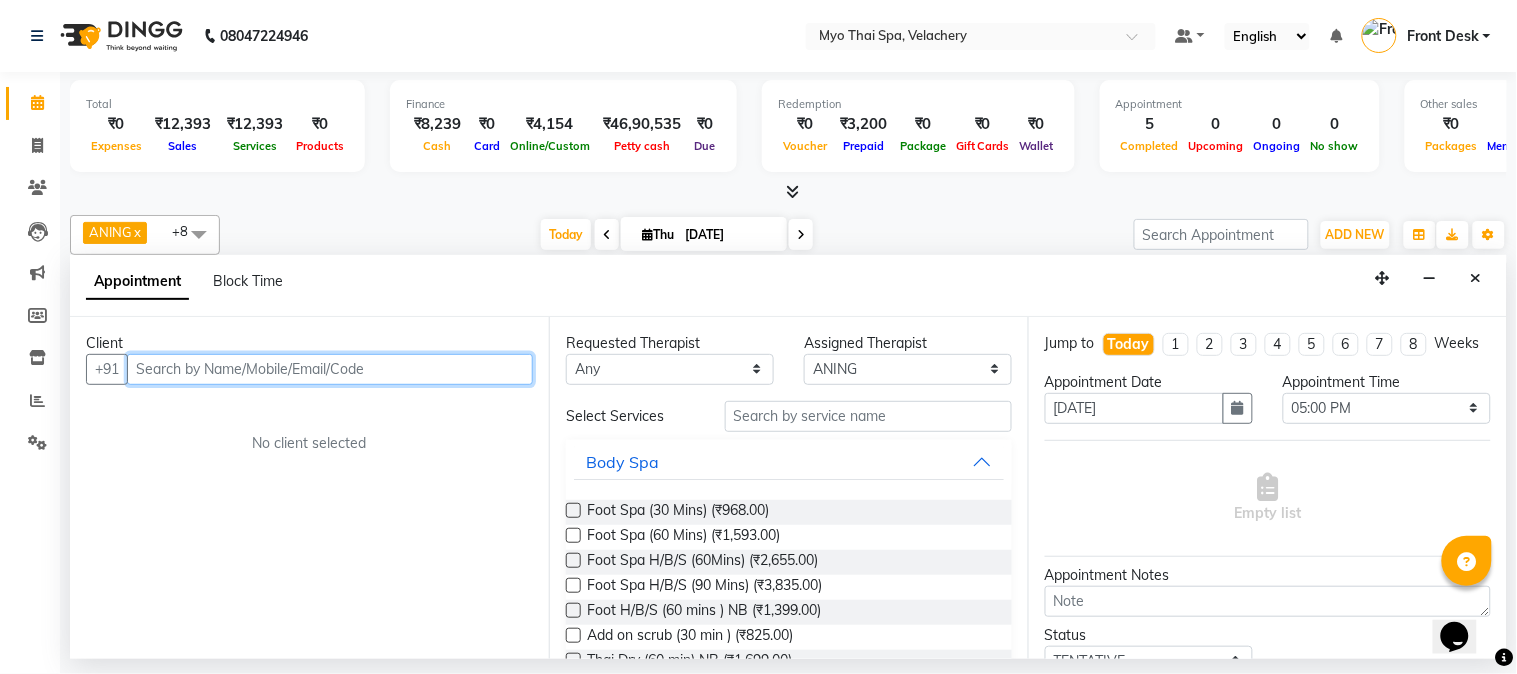click at bounding box center (330, 369) 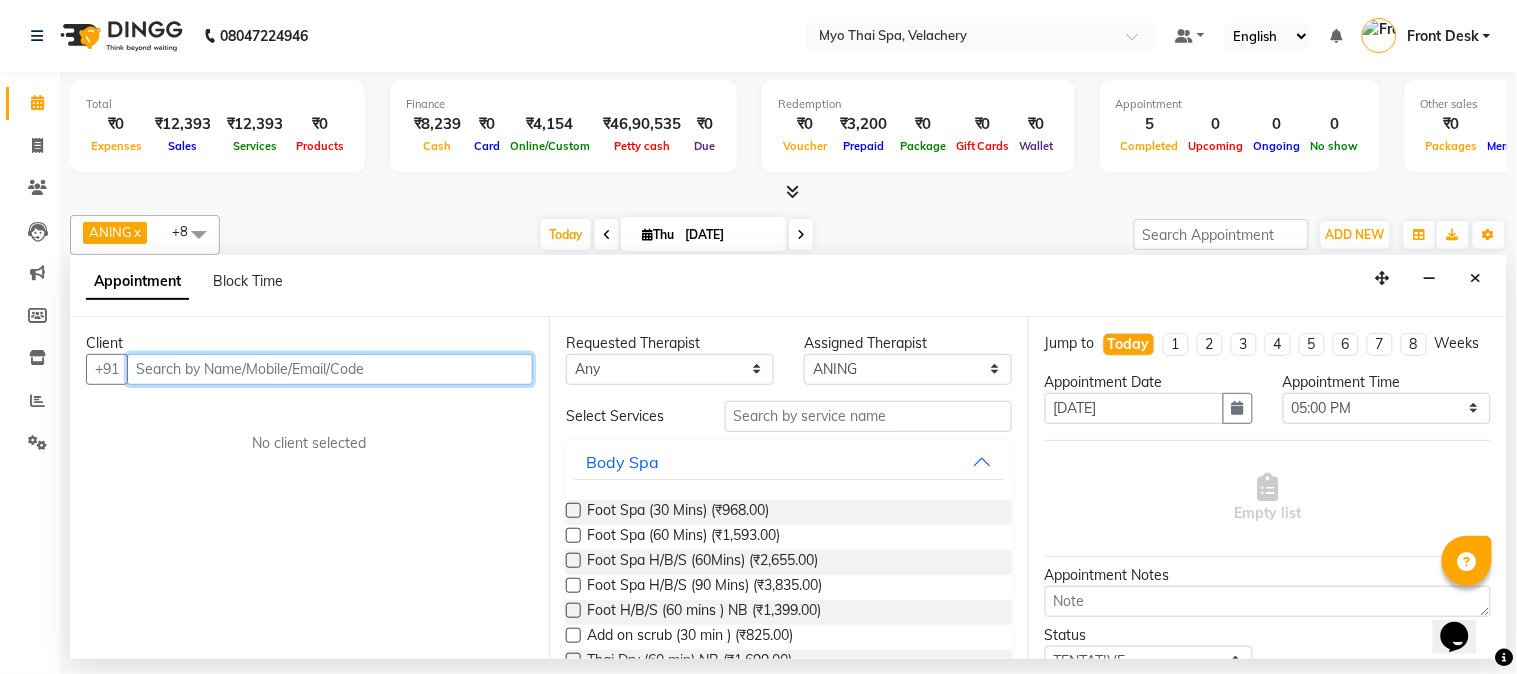 paste on "91 81100 00851" 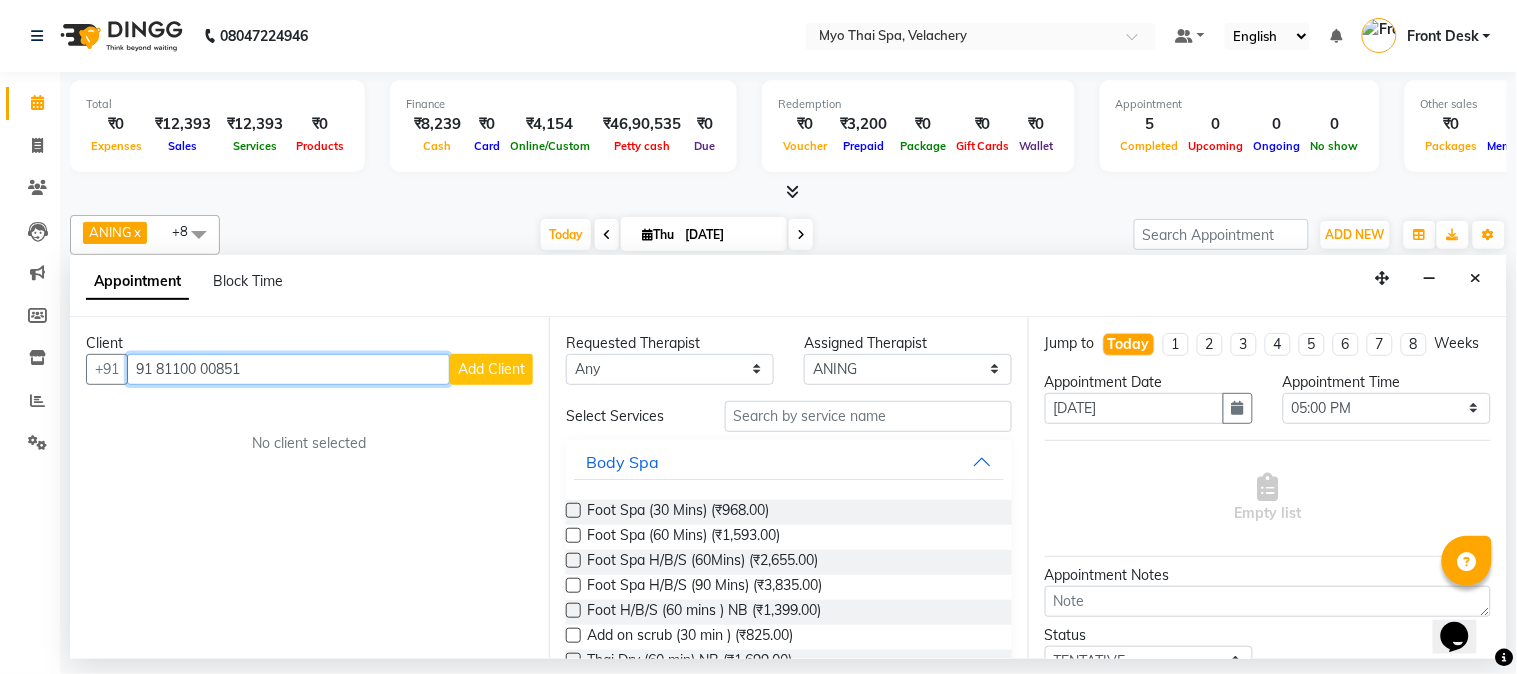 type on "91 81100 00851" 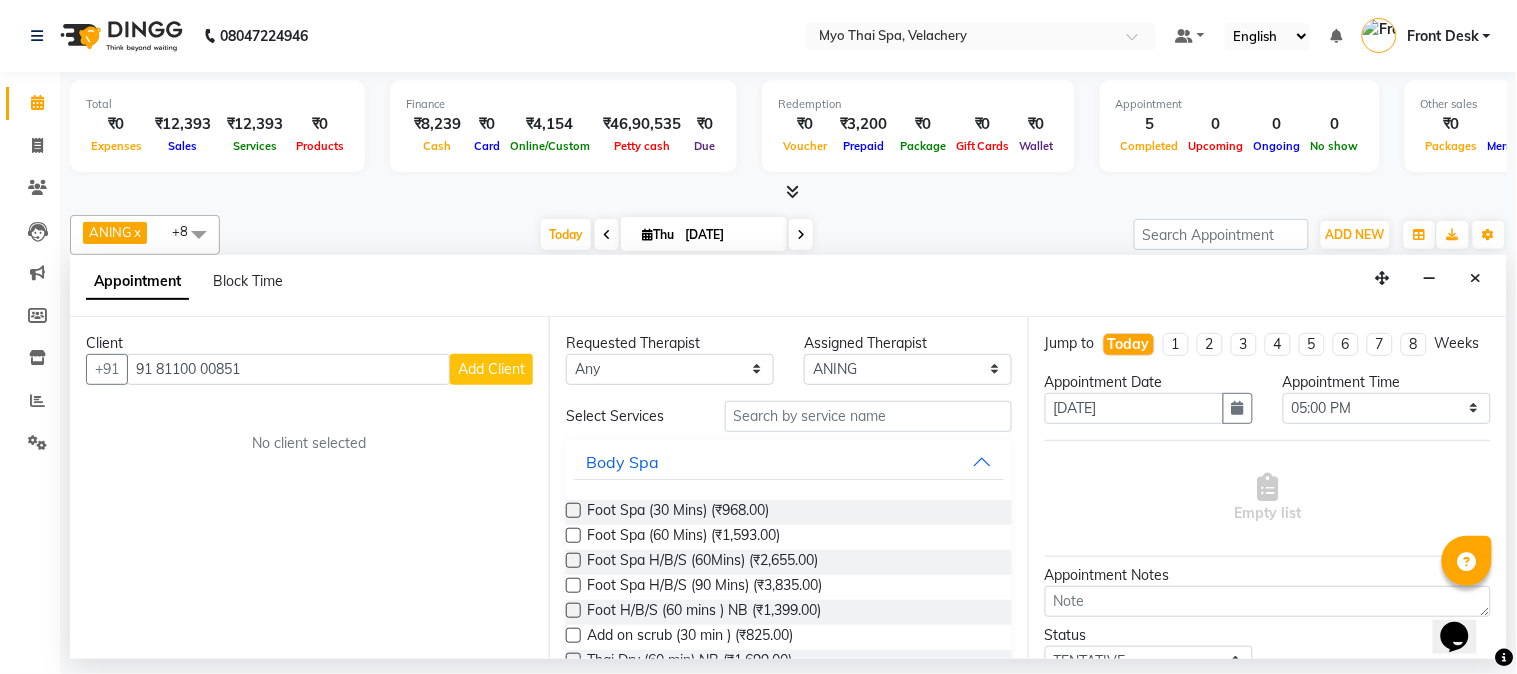 click on "Add Client" at bounding box center [491, 369] 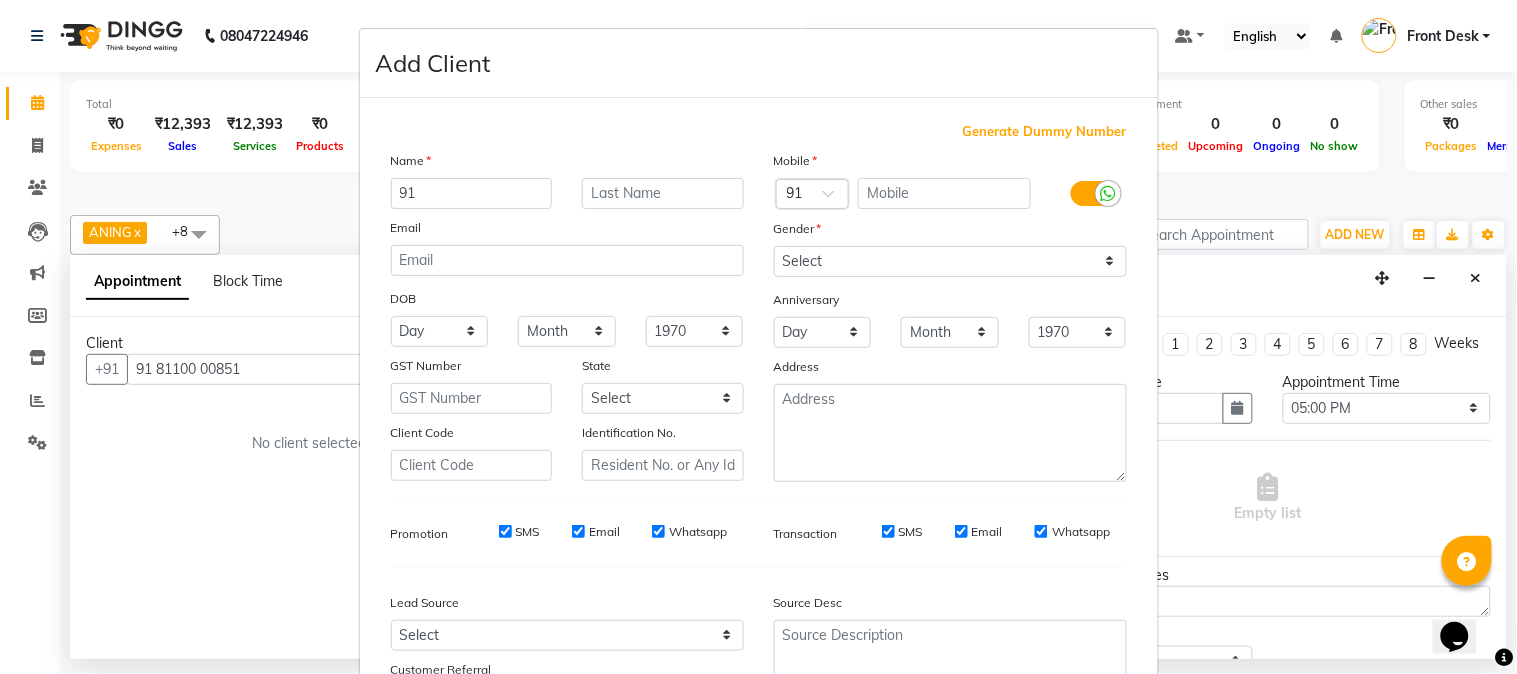 type on "9" 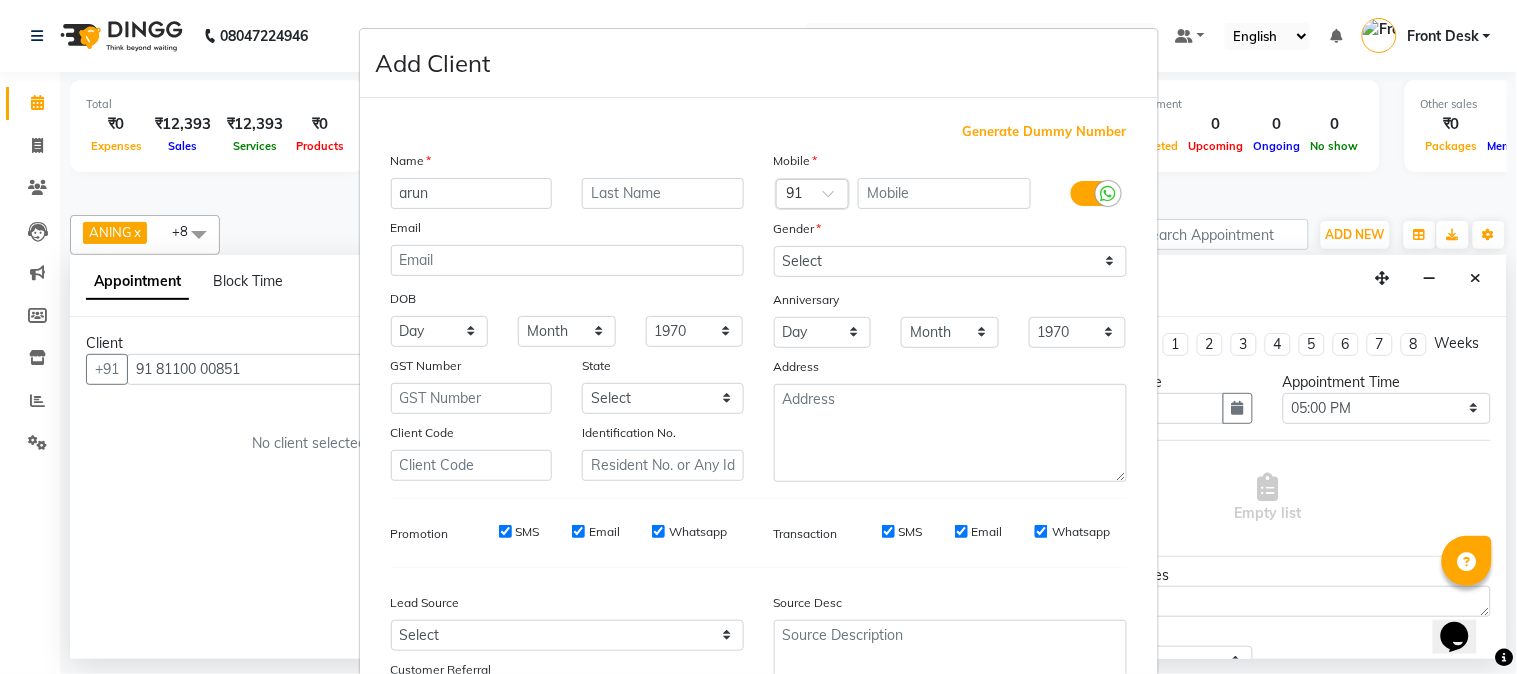 type on "arun" 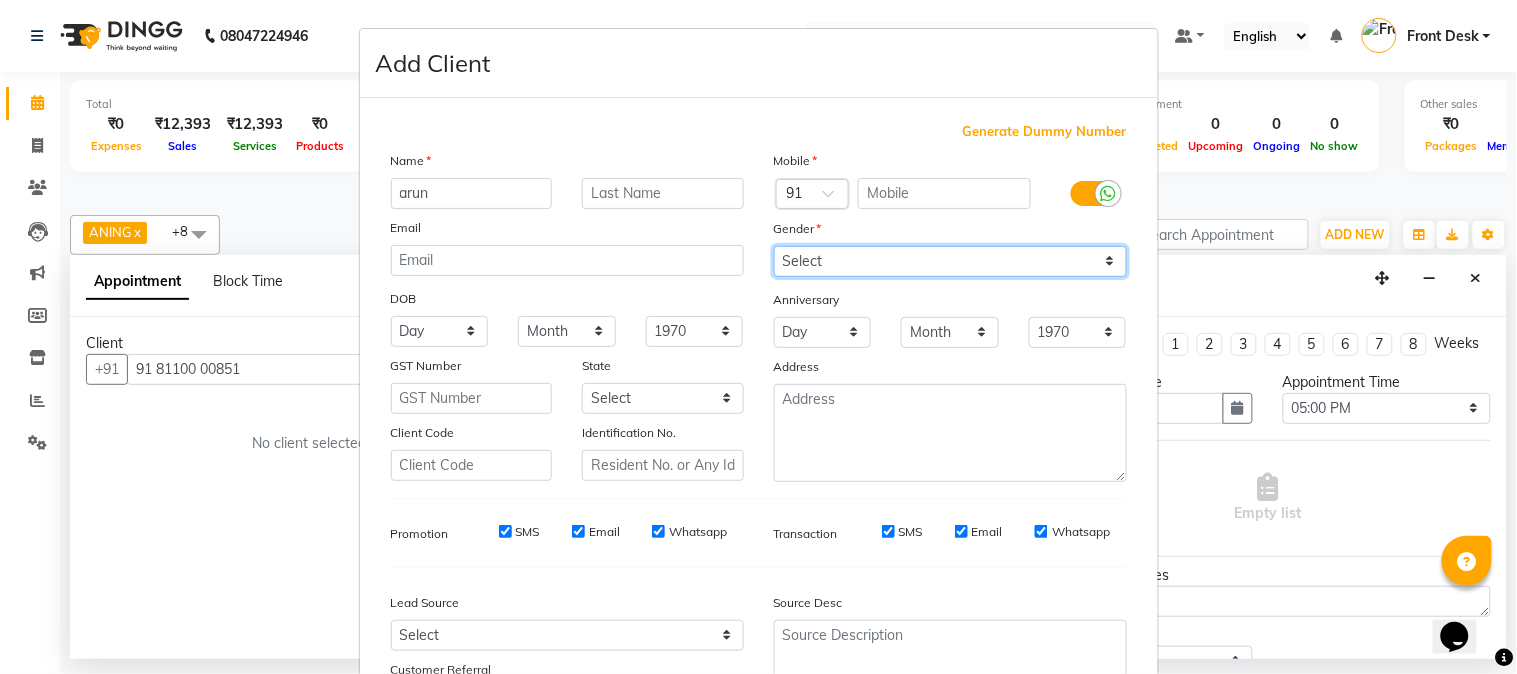 click on "Select [DEMOGRAPHIC_DATA] [DEMOGRAPHIC_DATA] Other Prefer Not To Say" at bounding box center [950, 261] 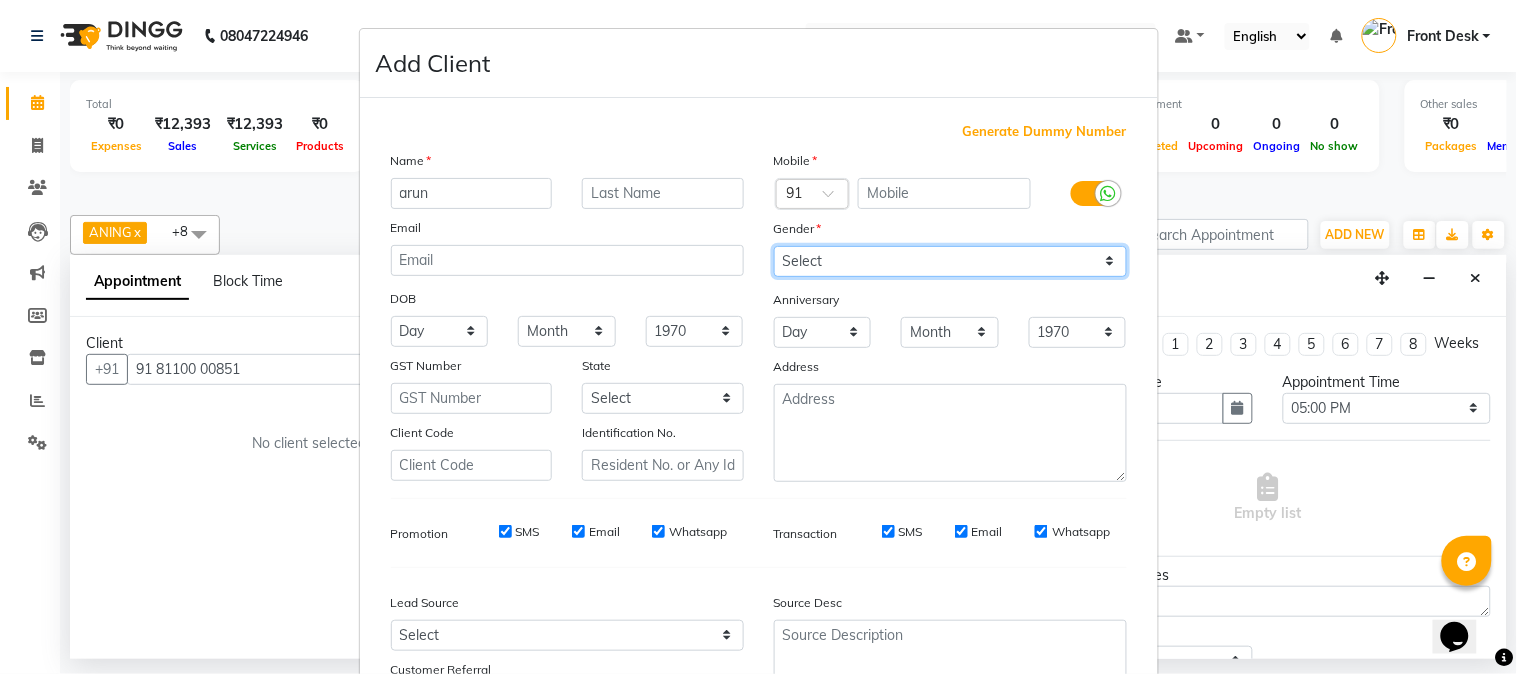 select on "[DEMOGRAPHIC_DATA]" 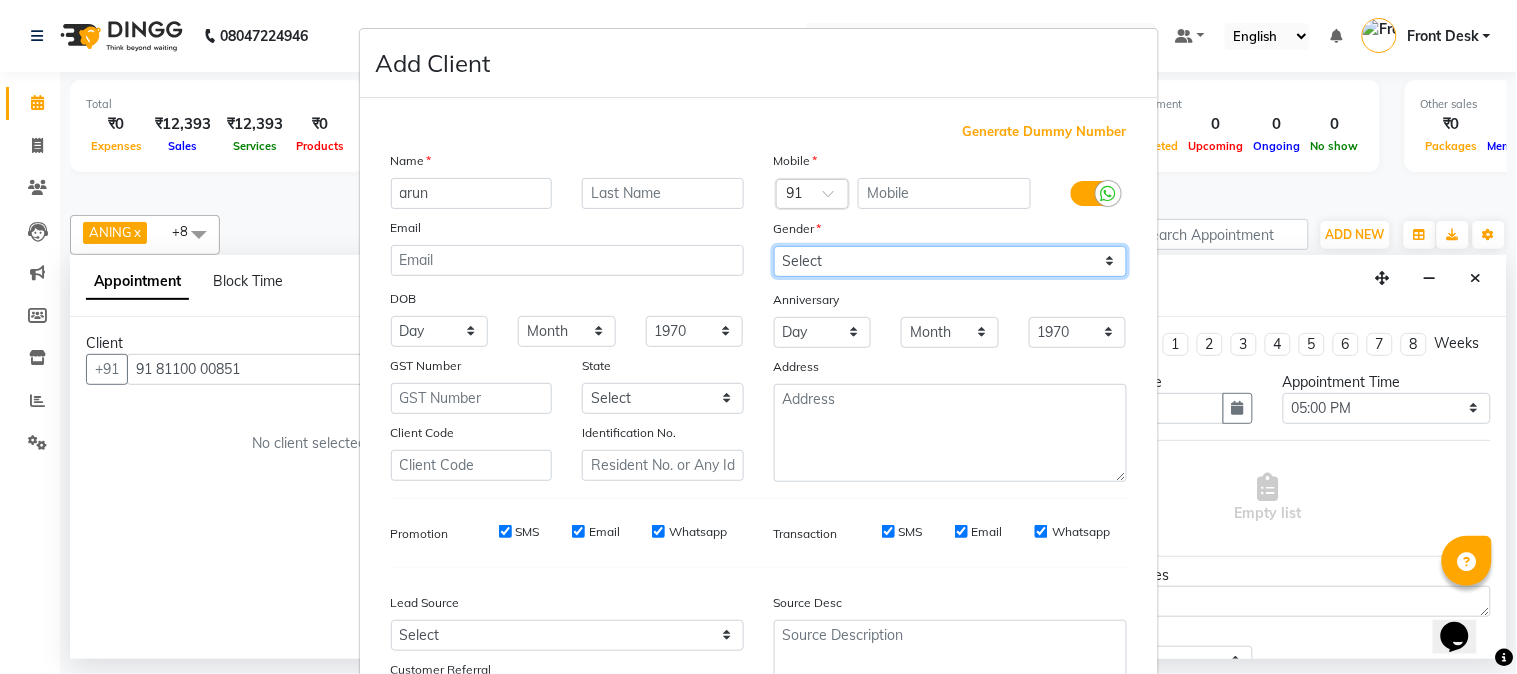 click on "Select [DEMOGRAPHIC_DATA] [DEMOGRAPHIC_DATA] Other Prefer Not To Say" at bounding box center (950, 261) 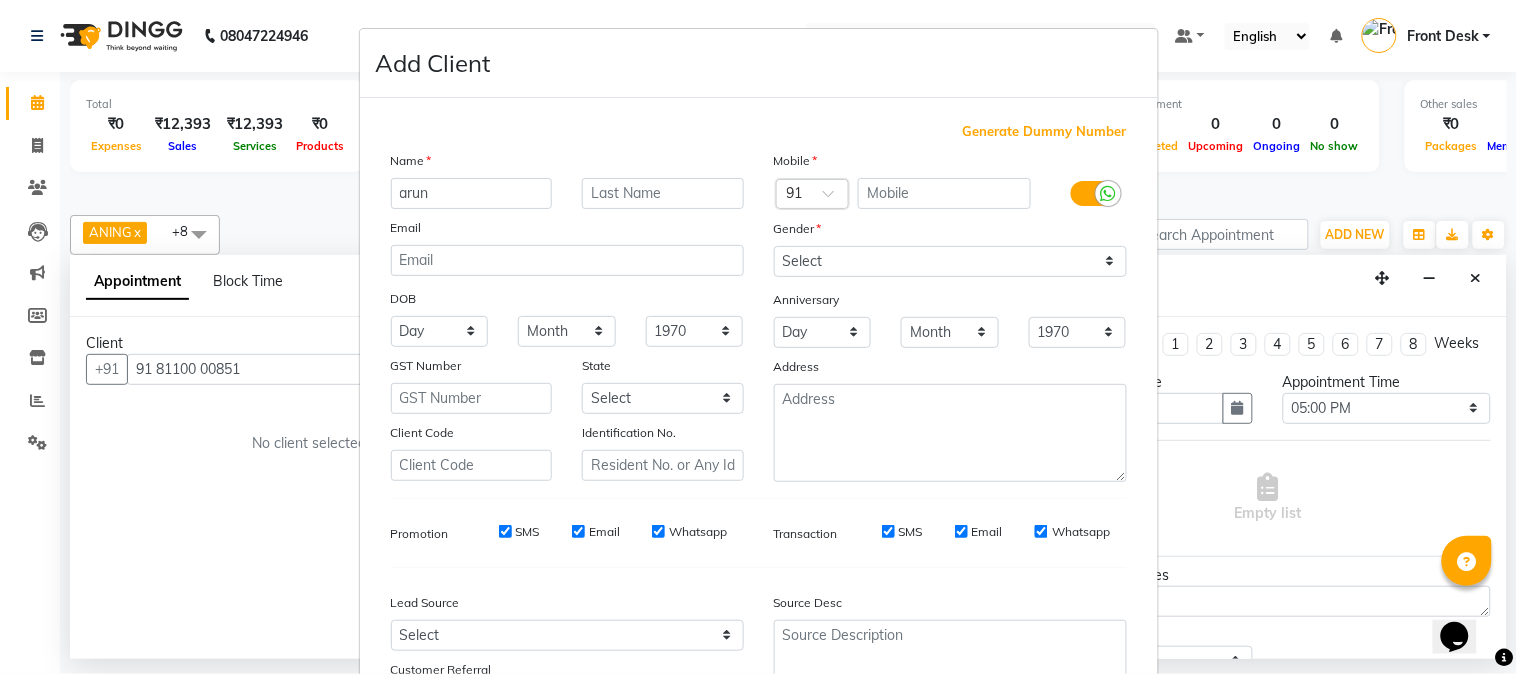 click on "Add Client Generate Dummy Number Name arun Email DOB Day 01 02 03 04 05 06 07 08 09 10 11 12 13 14 15 16 17 18 19 20 21 22 23 24 25 26 27 28 29 30 31 Month January February March April May June July August September October November [DATE] 1941 1942 1943 1944 1945 1946 1947 1948 1949 1950 1951 1952 1953 1954 1955 1956 1957 1958 1959 1960 1961 1962 1963 1964 1965 1966 1967 1968 1969 1970 1971 1972 1973 1974 1975 1976 1977 1978 1979 1980 1981 1982 1983 1984 1985 1986 1987 1988 1989 1990 1991 1992 1993 1994 1995 1996 1997 1998 1999 2000 2001 2002 2003 2004 2005 2006 2007 2008 2009 2010 2011 2012 2013 2014 2015 2016 2017 2018 2019 2020 2021 2022 2023 2024 GST Number State Select [GEOGRAPHIC_DATA] [GEOGRAPHIC_DATA] [GEOGRAPHIC_DATA] [GEOGRAPHIC_DATA] [GEOGRAPHIC_DATA] [GEOGRAPHIC_DATA] [GEOGRAPHIC_DATA] [GEOGRAPHIC_DATA] and [GEOGRAPHIC_DATA] [GEOGRAPHIC_DATA] [GEOGRAPHIC_DATA] [GEOGRAPHIC_DATA] [GEOGRAPHIC_DATA] [GEOGRAPHIC_DATA] [GEOGRAPHIC_DATA] [GEOGRAPHIC_DATA] [GEOGRAPHIC_DATA] [GEOGRAPHIC_DATA] [GEOGRAPHIC_DATA] [GEOGRAPHIC_DATA] [GEOGRAPHIC_DATA] [GEOGRAPHIC_DATA] [GEOGRAPHIC_DATA] [GEOGRAPHIC_DATA] [GEOGRAPHIC_DATA] [GEOGRAPHIC_DATA] [GEOGRAPHIC_DATA] [GEOGRAPHIC_DATA] [GEOGRAPHIC_DATA] [GEOGRAPHIC_DATA]" at bounding box center [758, 337] 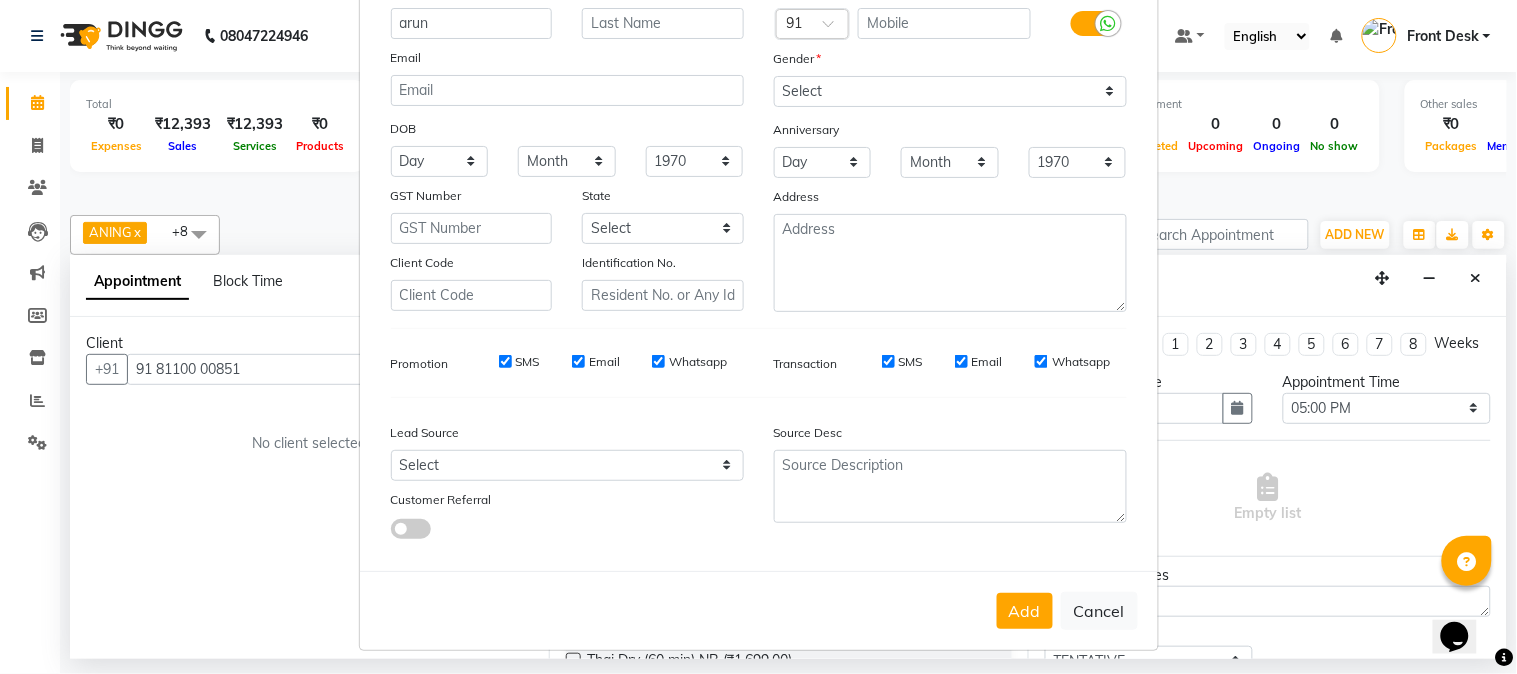 scroll, scrollTop: 176, scrollLeft: 0, axis: vertical 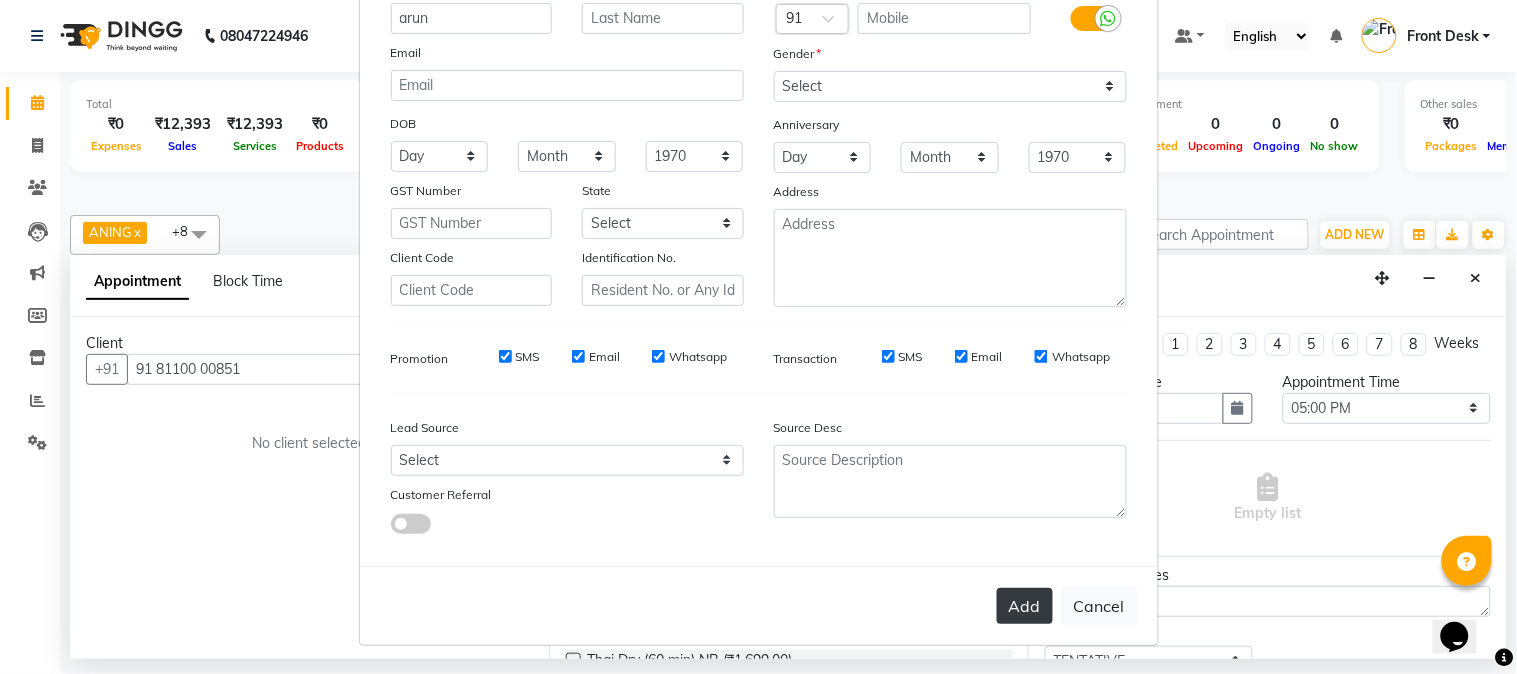 click on "Add" at bounding box center [1025, 606] 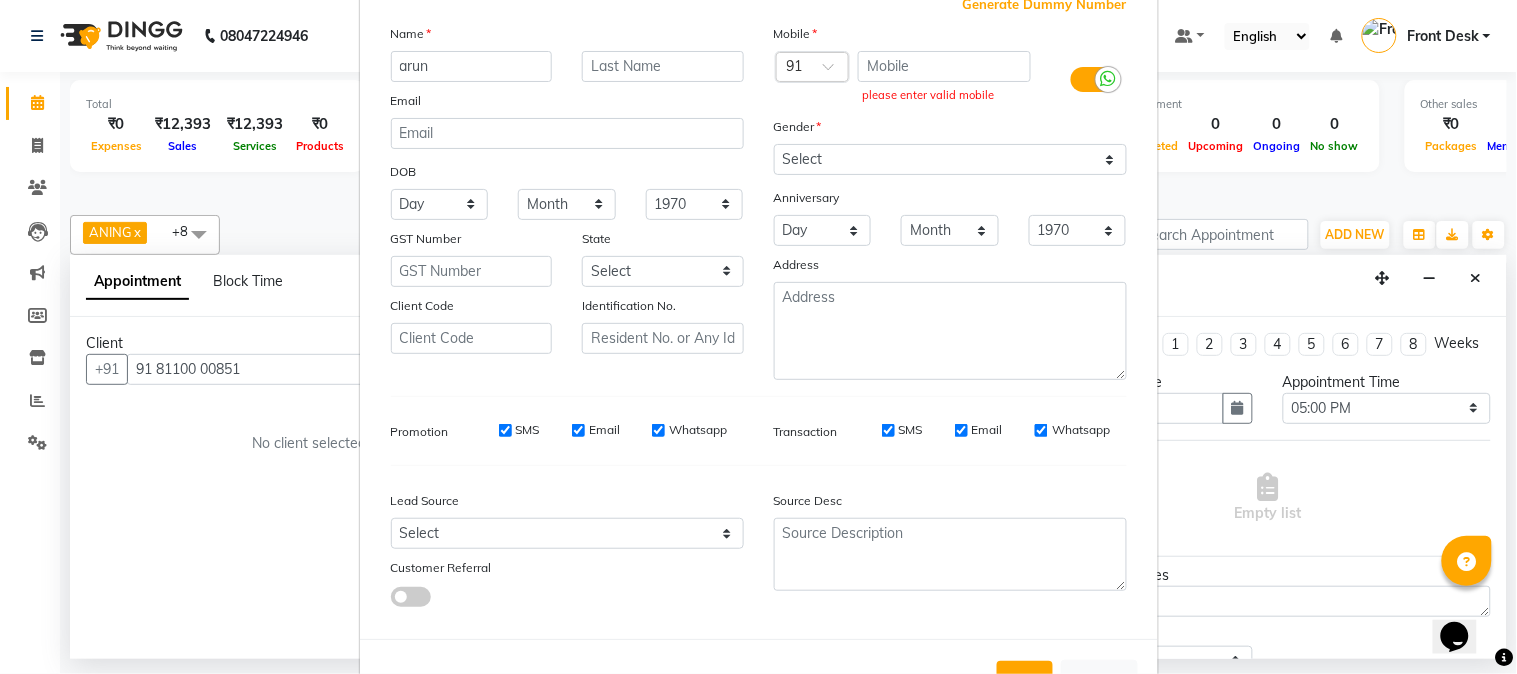 scroll, scrollTop: 202, scrollLeft: 0, axis: vertical 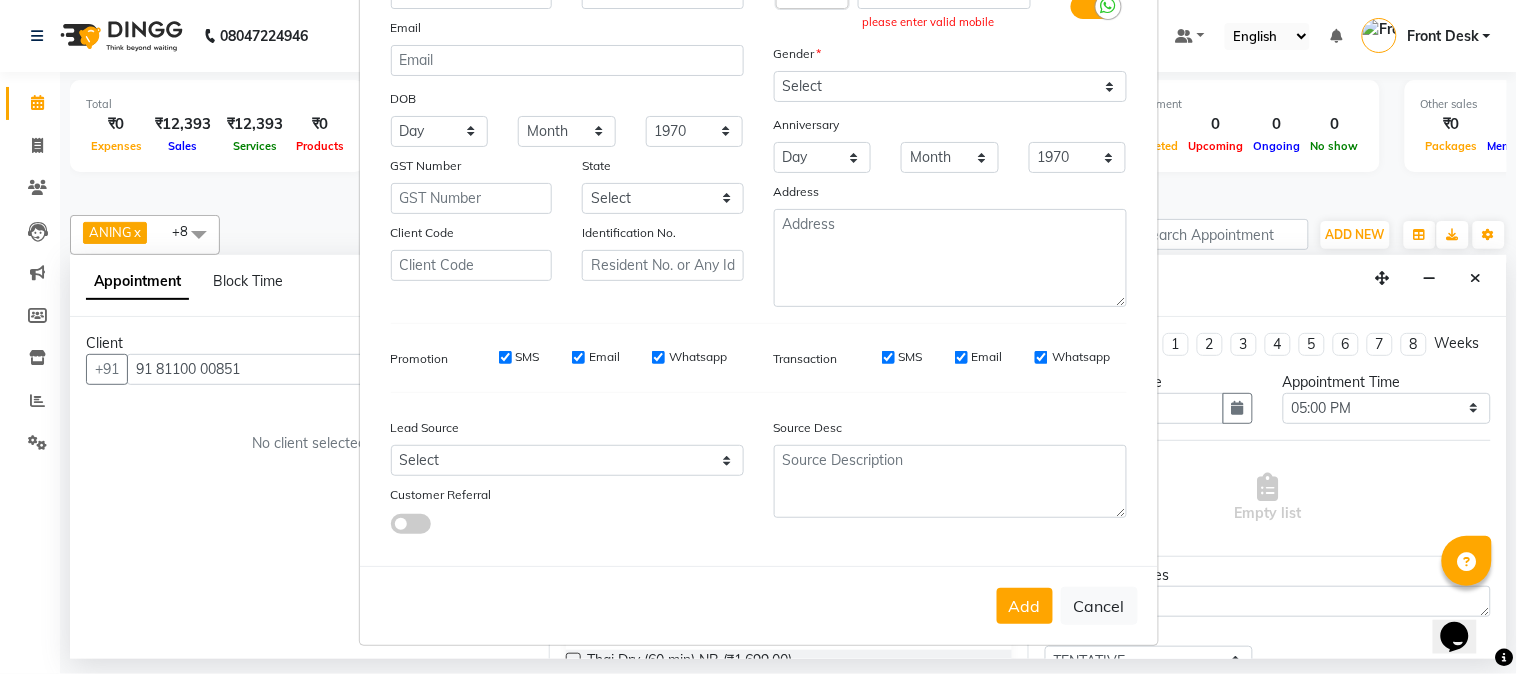 click on "Add   Cancel" at bounding box center [759, 605] 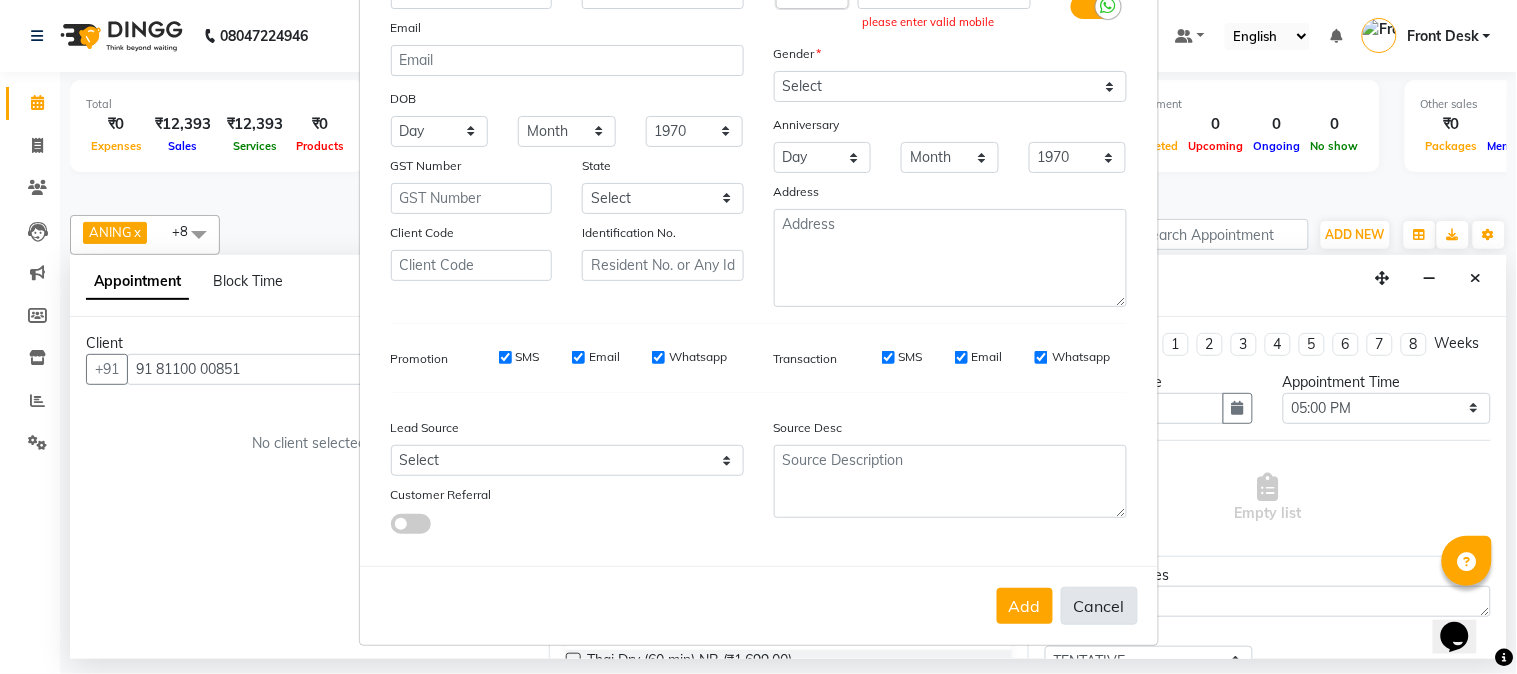 click on "Cancel" at bounding box center (1099, 606) 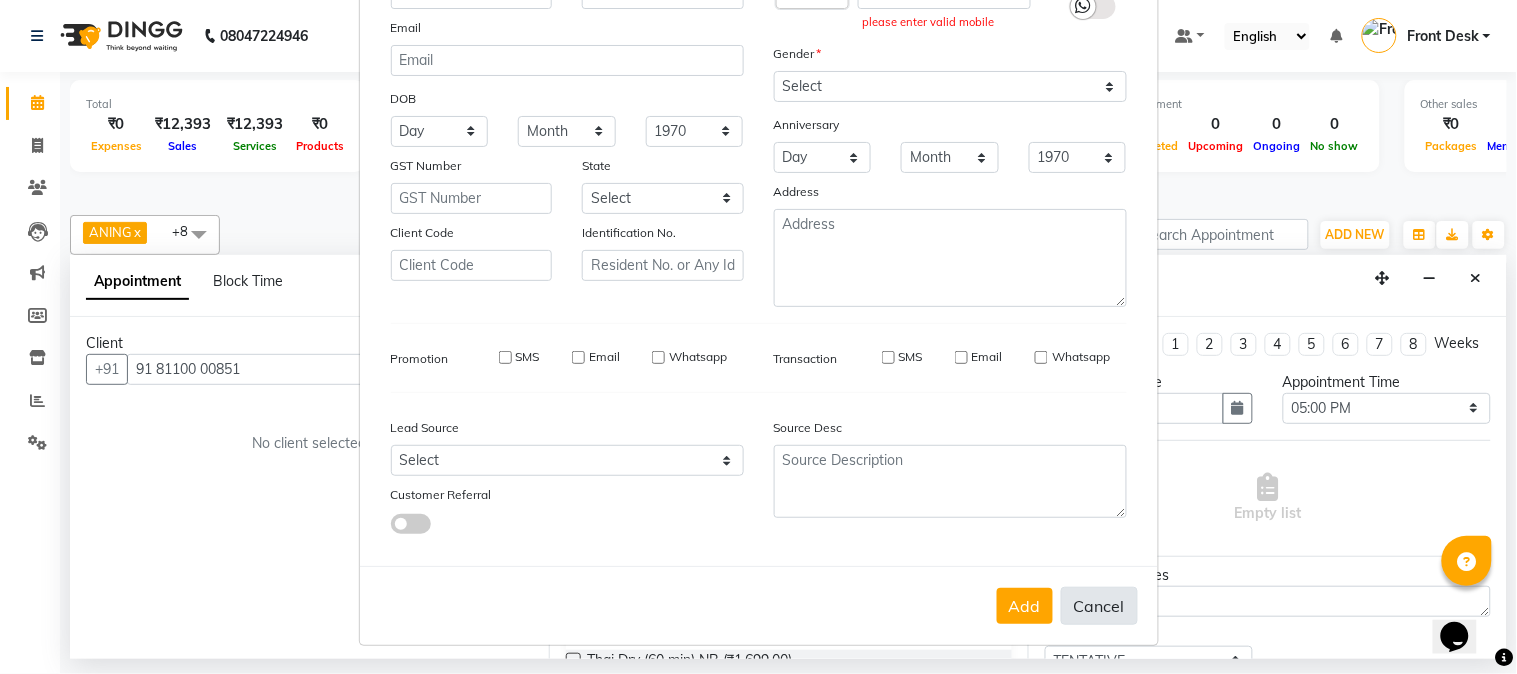 type 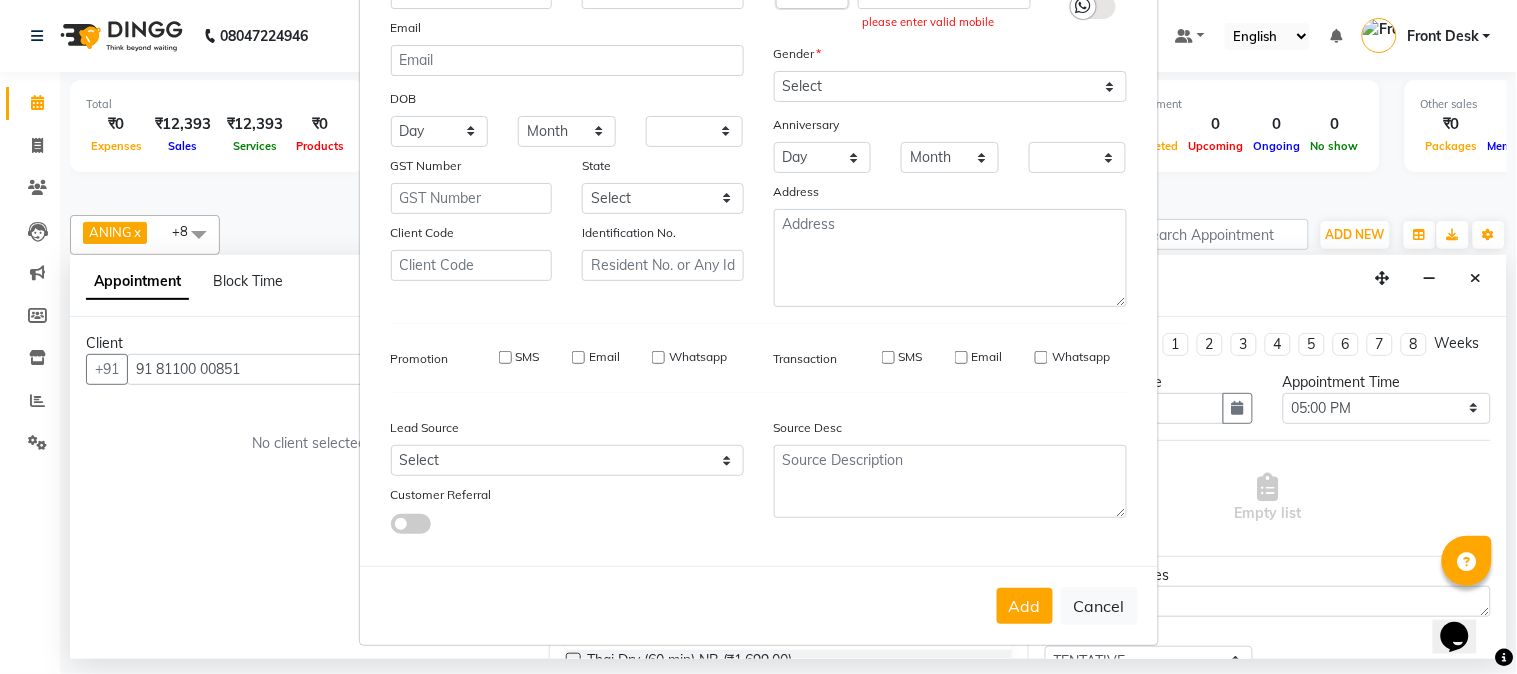 scroll, scrollTop: 197, scrollLeft: 0, axis: vertical 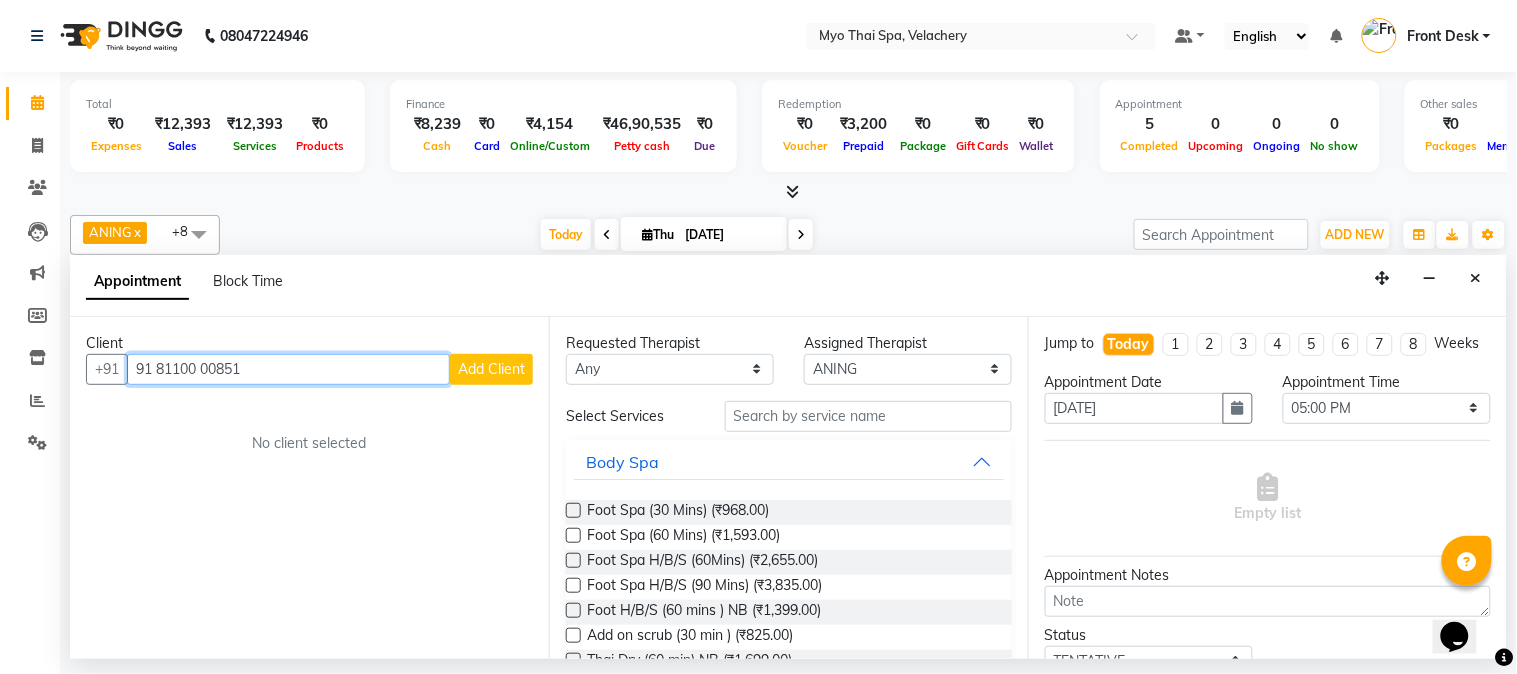 click on "91 81100 00851" at bounding box center [288, 369] 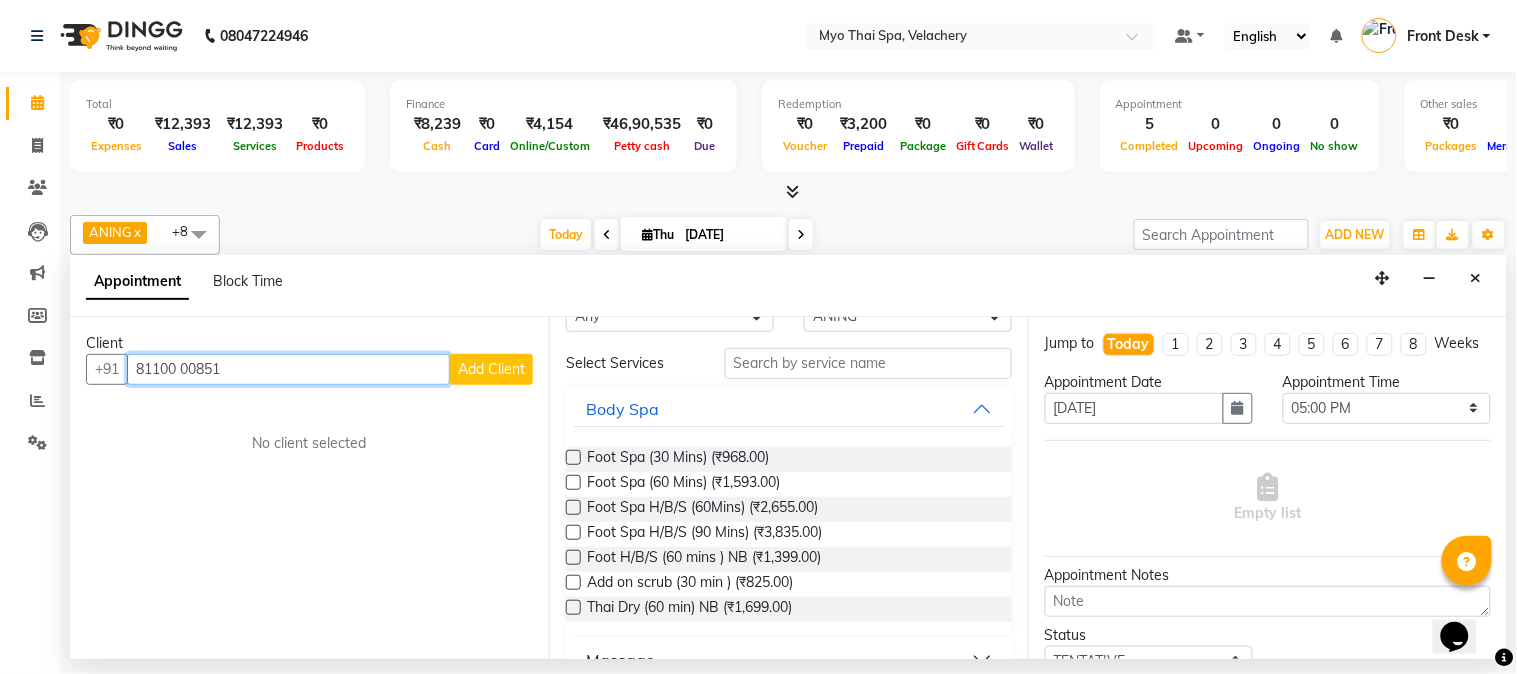scroll, scrollTop: 91, scrollLeft: 0, axis: vertical 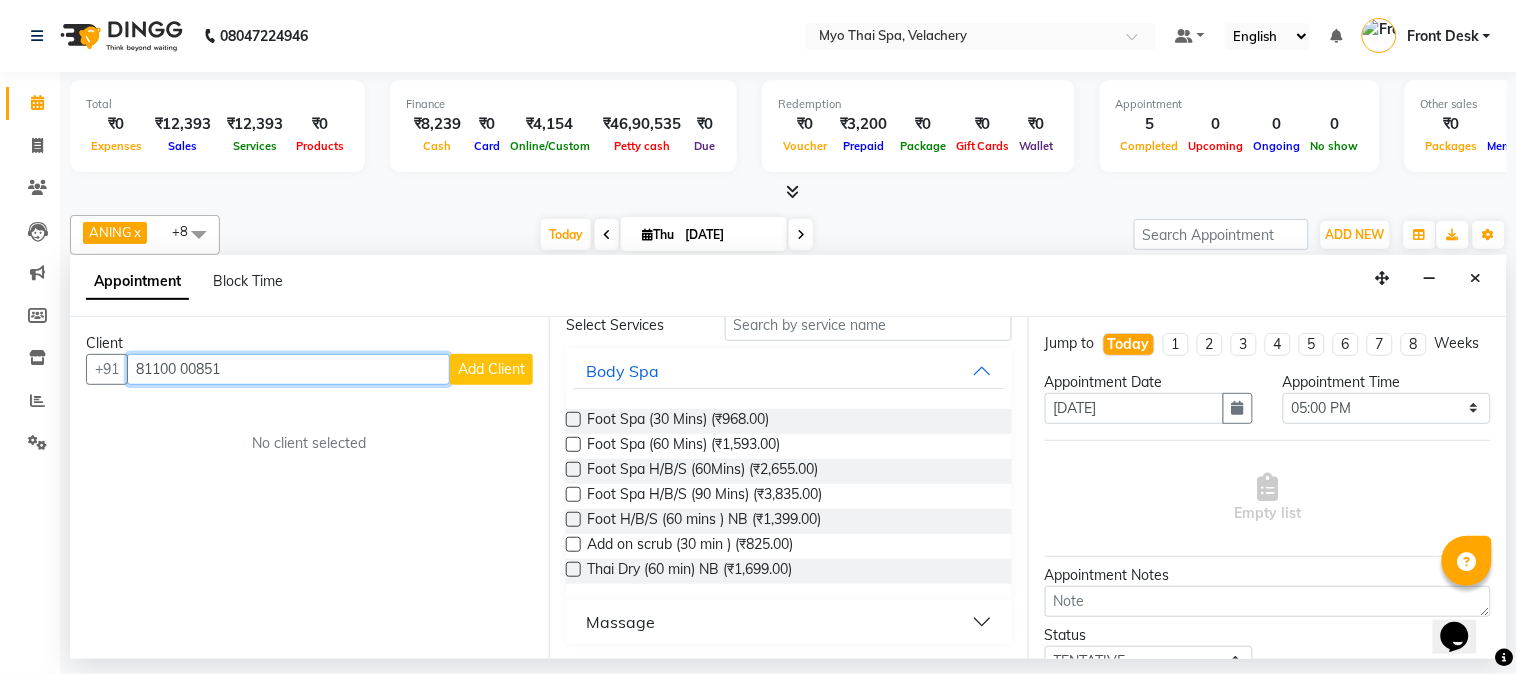 type on "81100 00851" 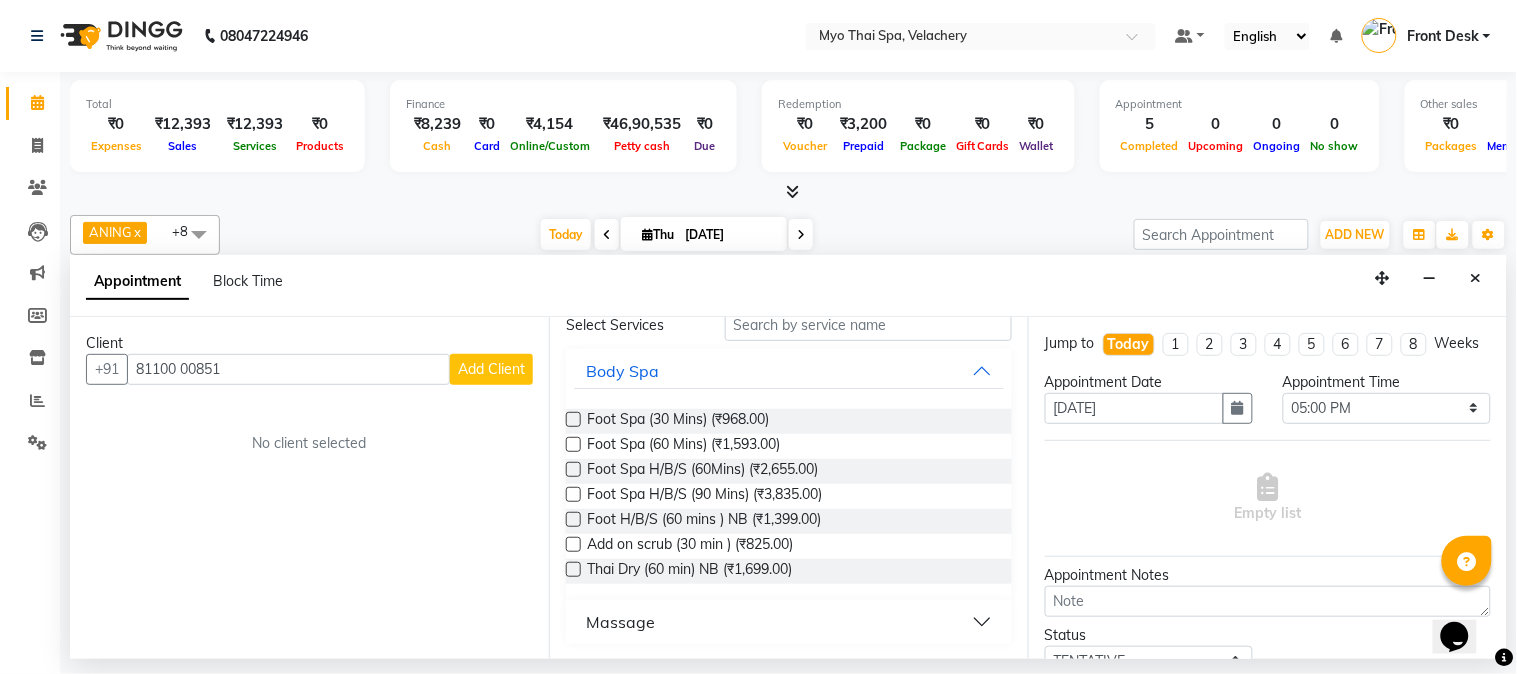click on "Add Client" at bounding box center [491, 369] 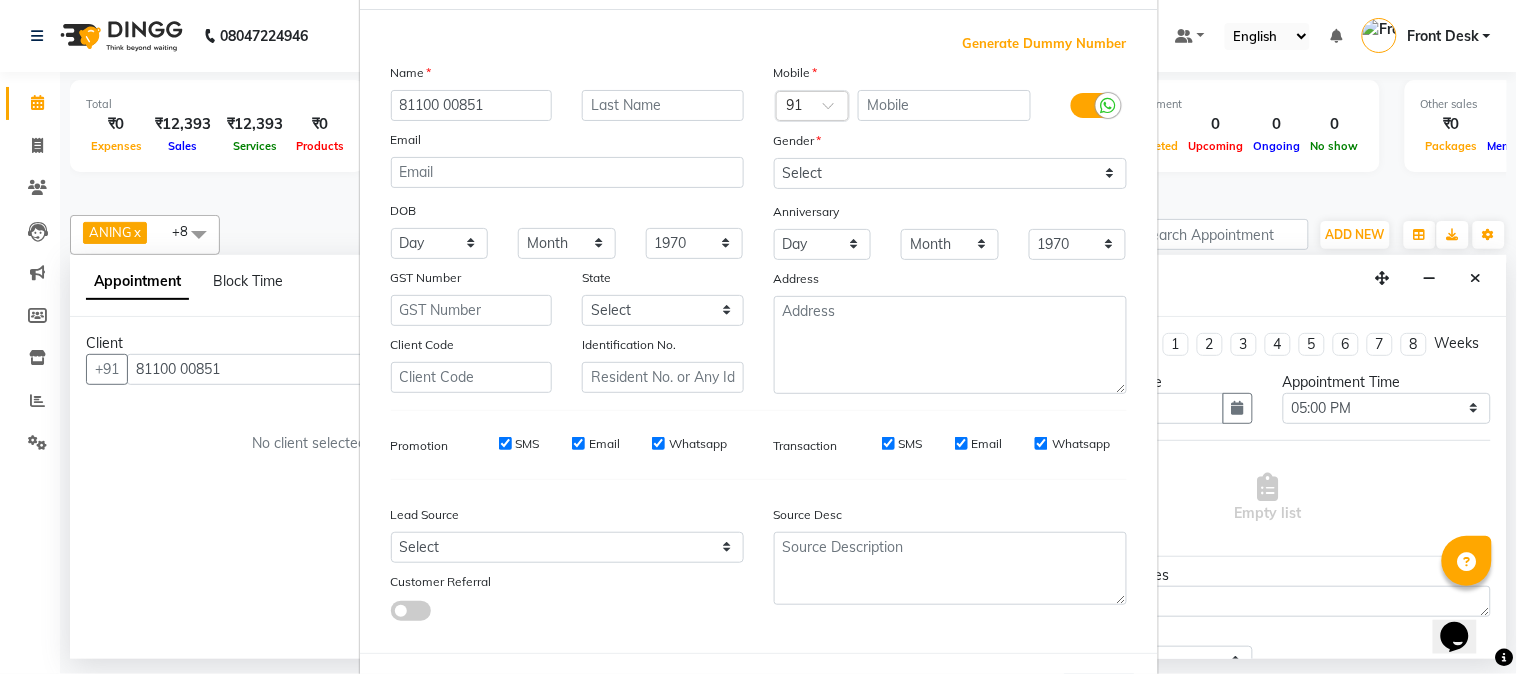 scroll, scrollTop: 176, scrollLeft: 0, axis: vertical 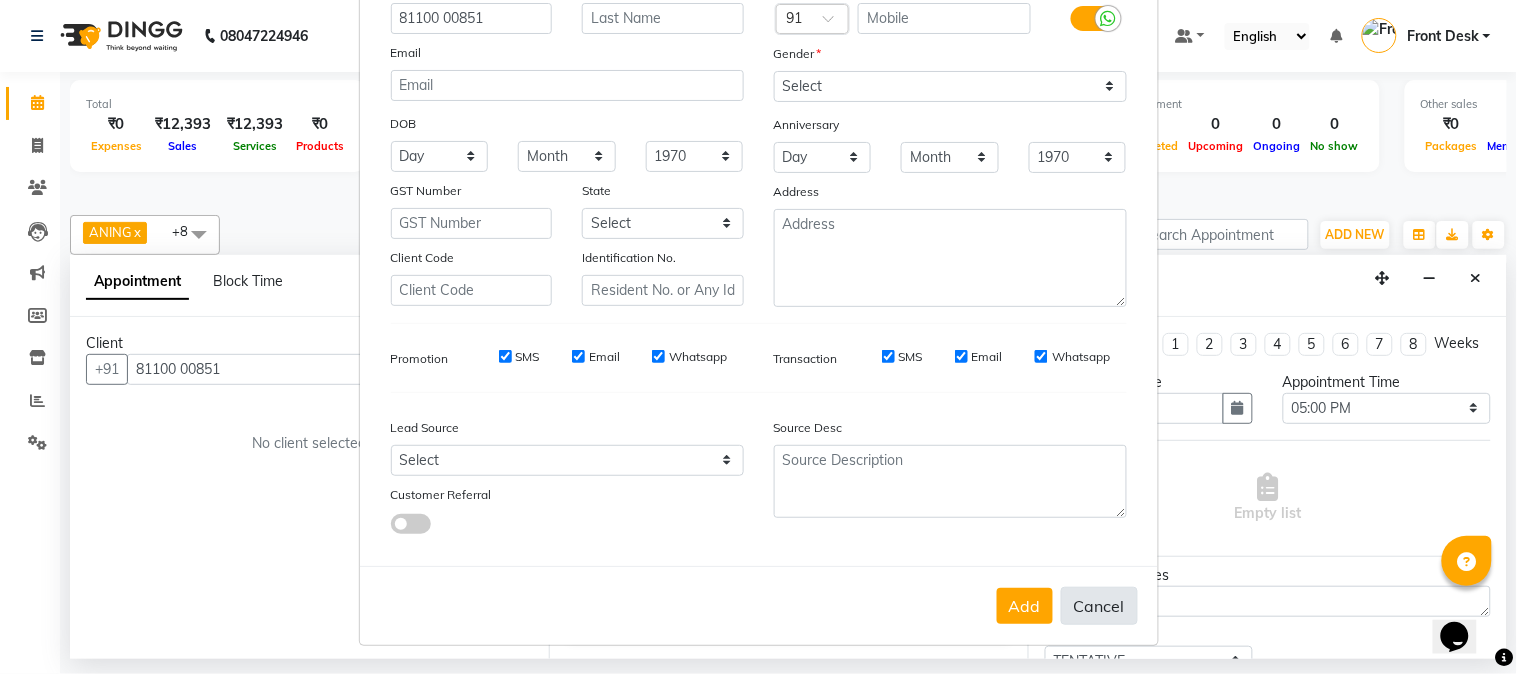click on "Cancel" at bounding box center (1099, 606) 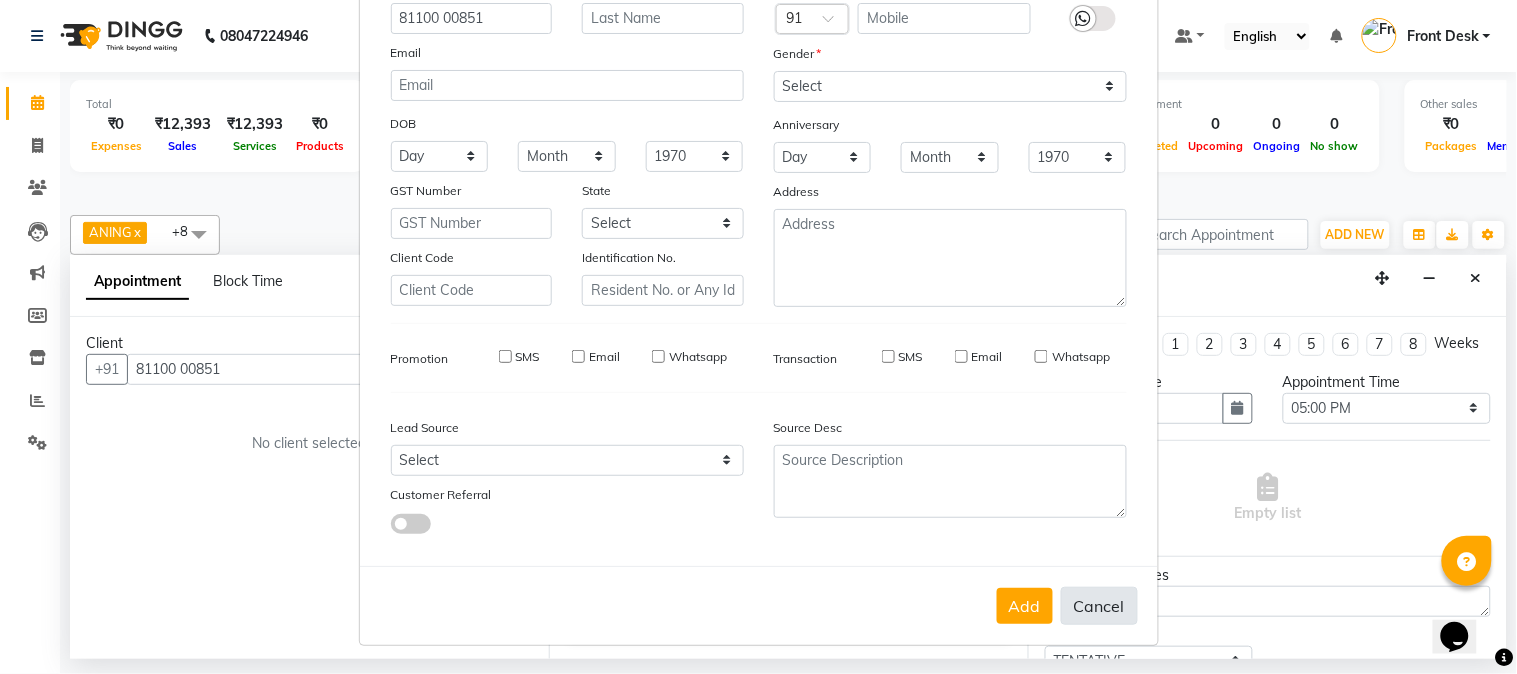 type 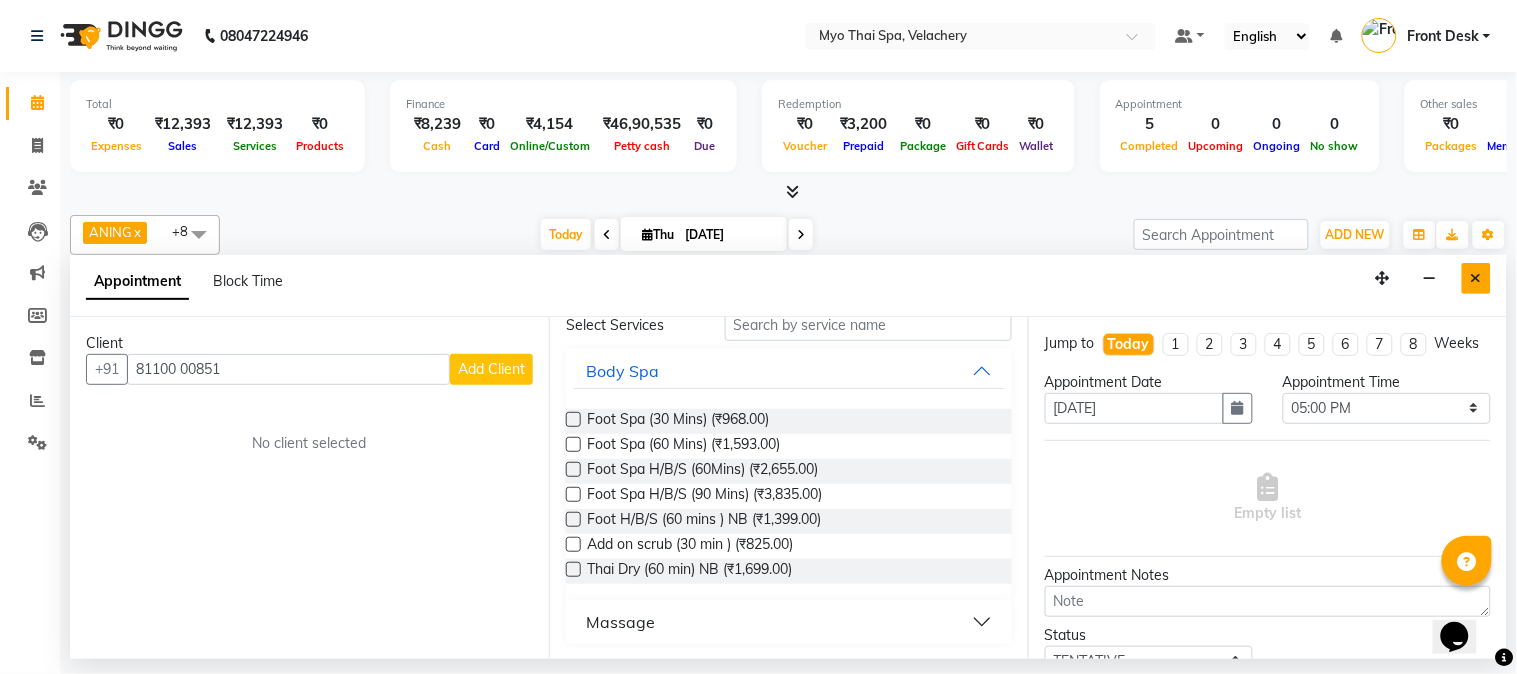 click at bounding box center [1476, 278] 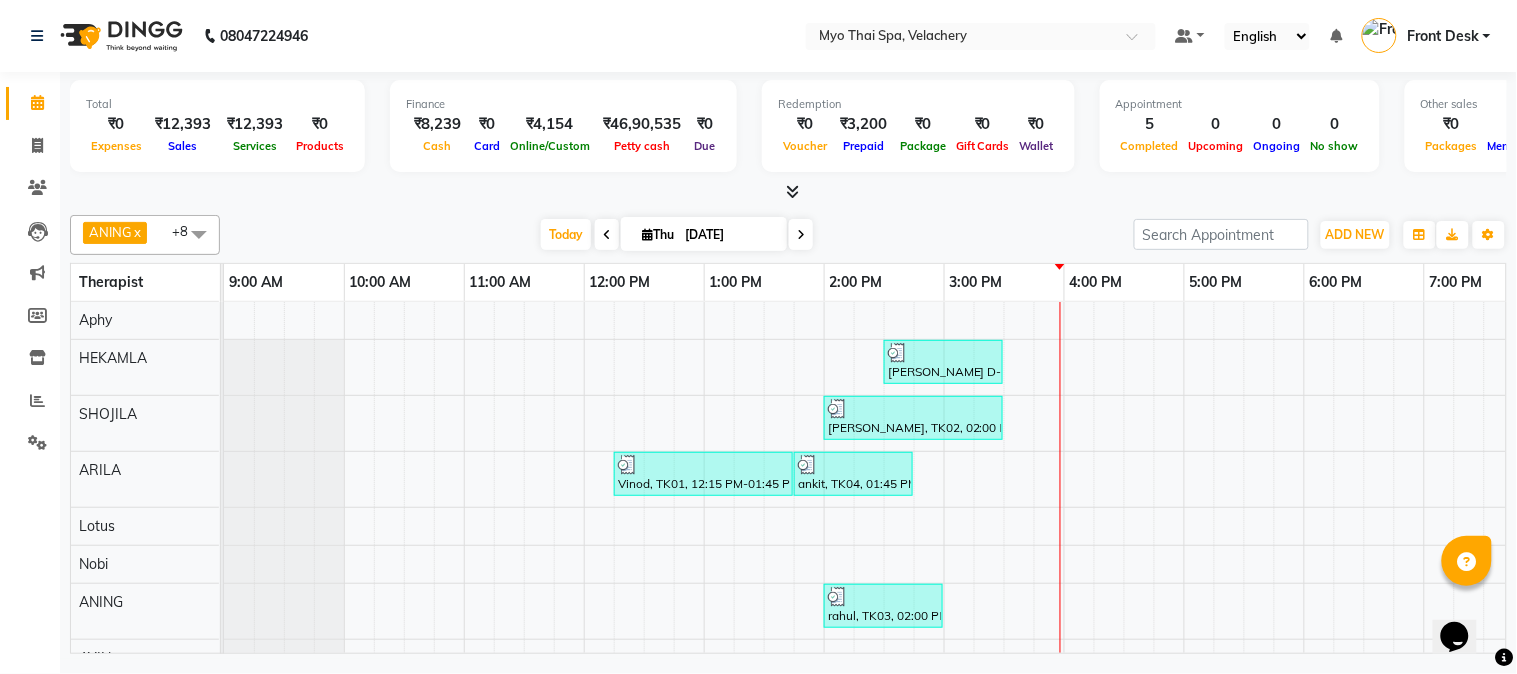 scroll, scrollTop: 0, scrollLeft: 152, axis: horizontal 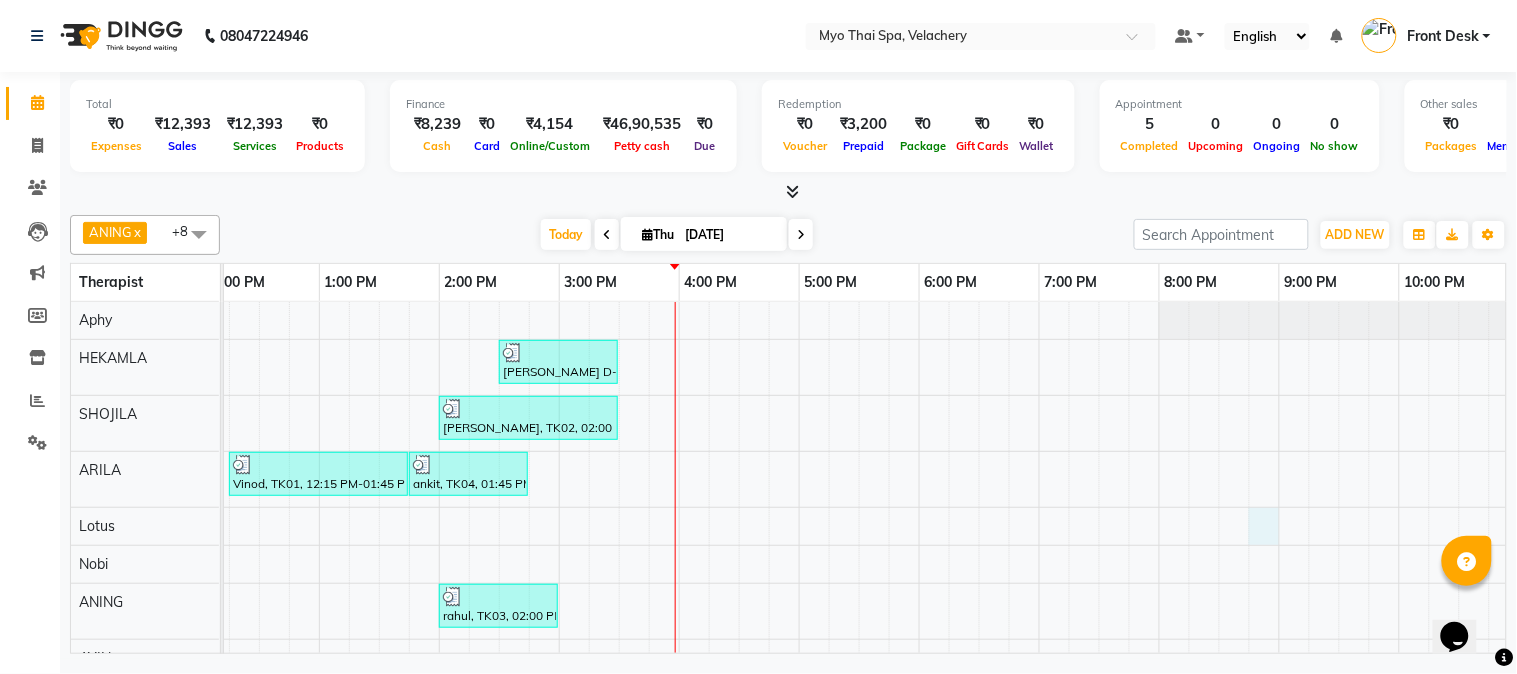 click at bounding box center [1264, 508] 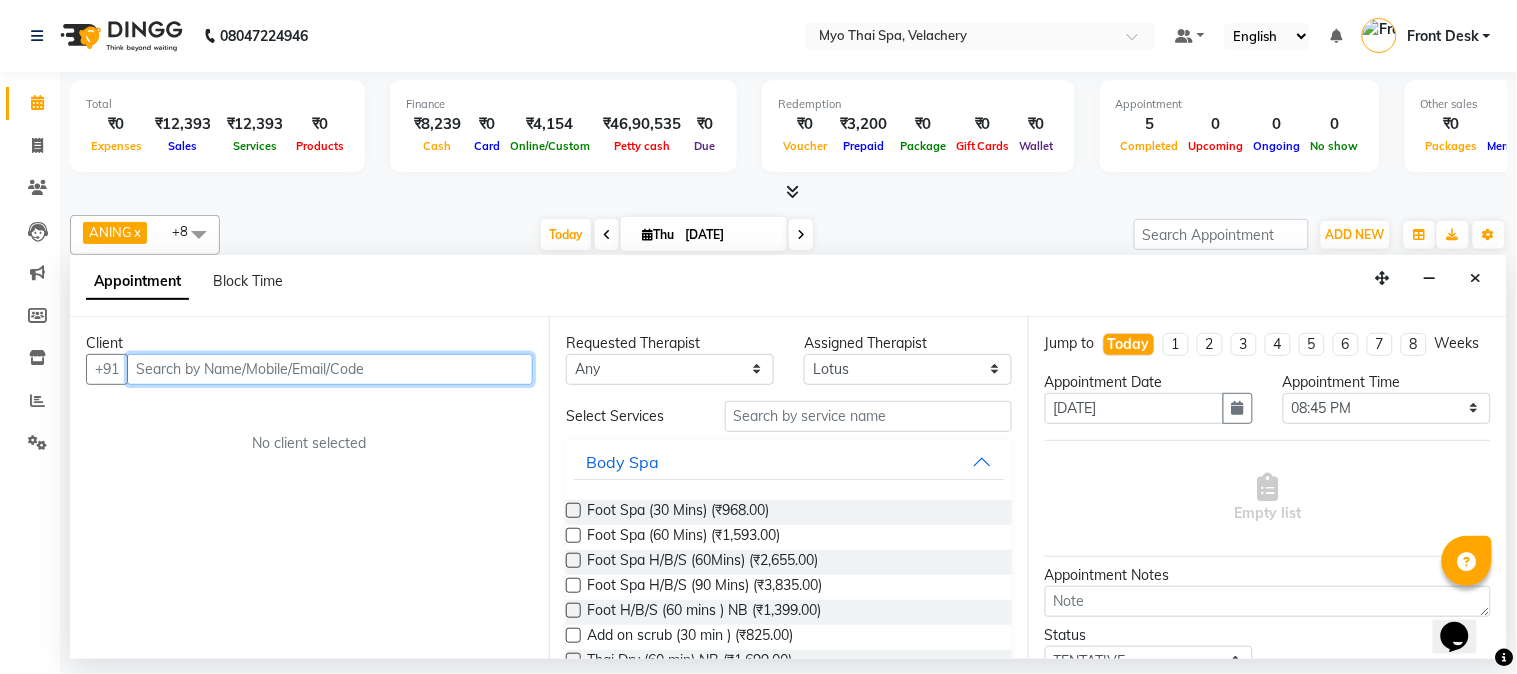 click at bounding box center (330, 369) 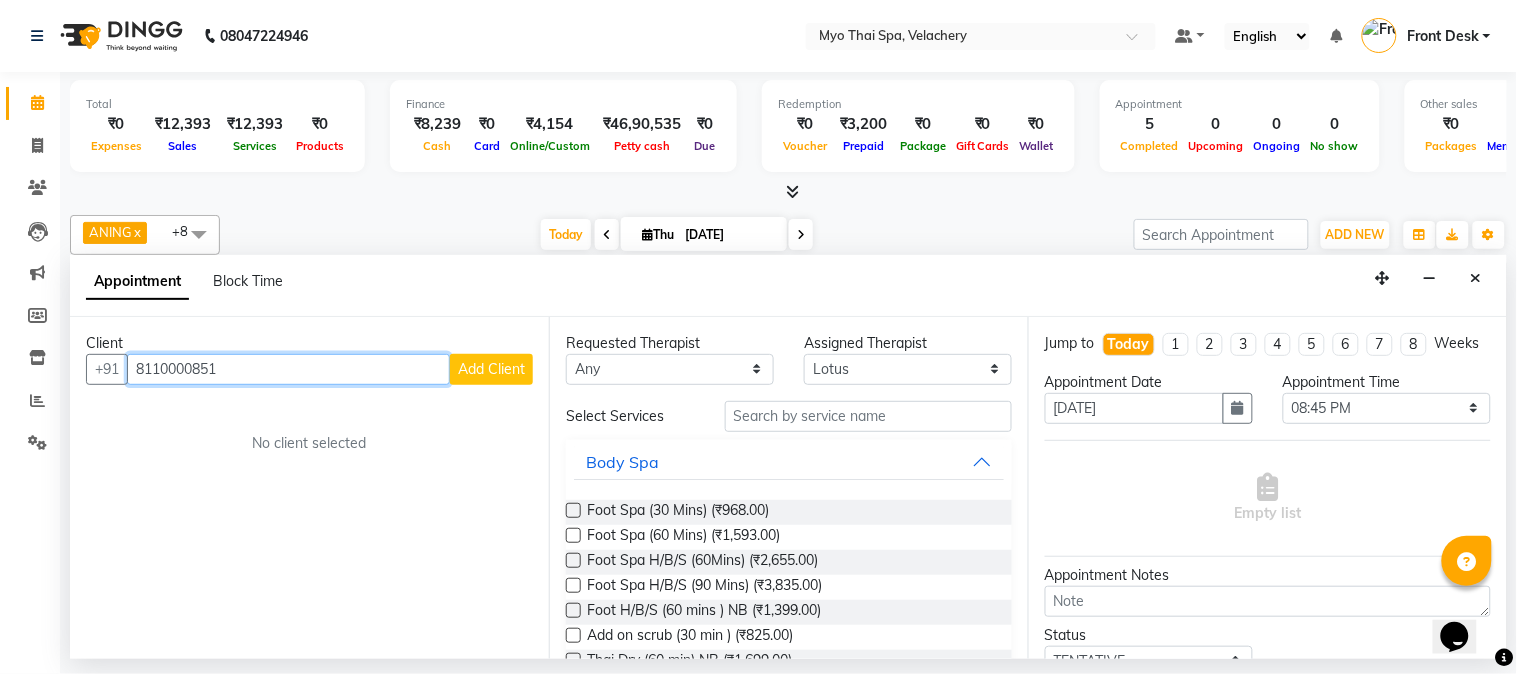type on "8110000851" 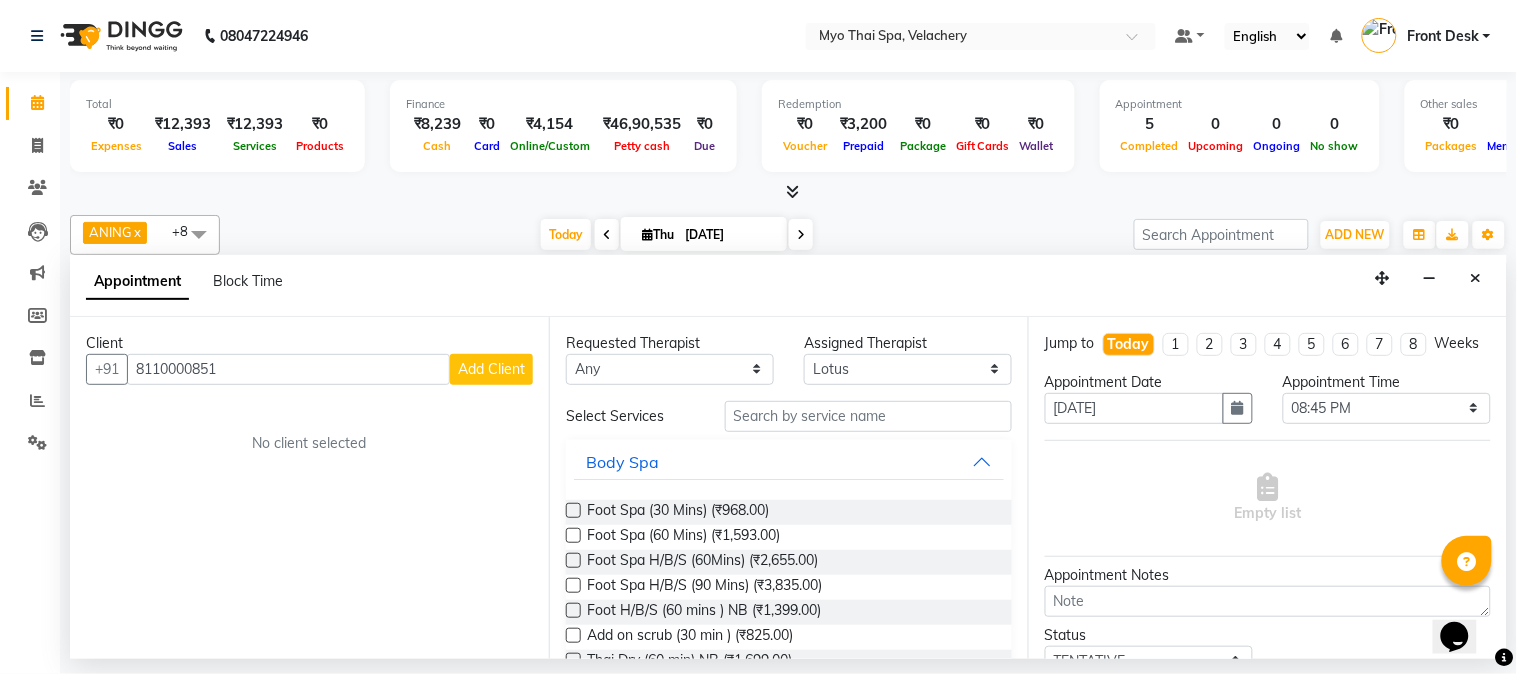 click on "Add Client" at bounding box center (491, 369) 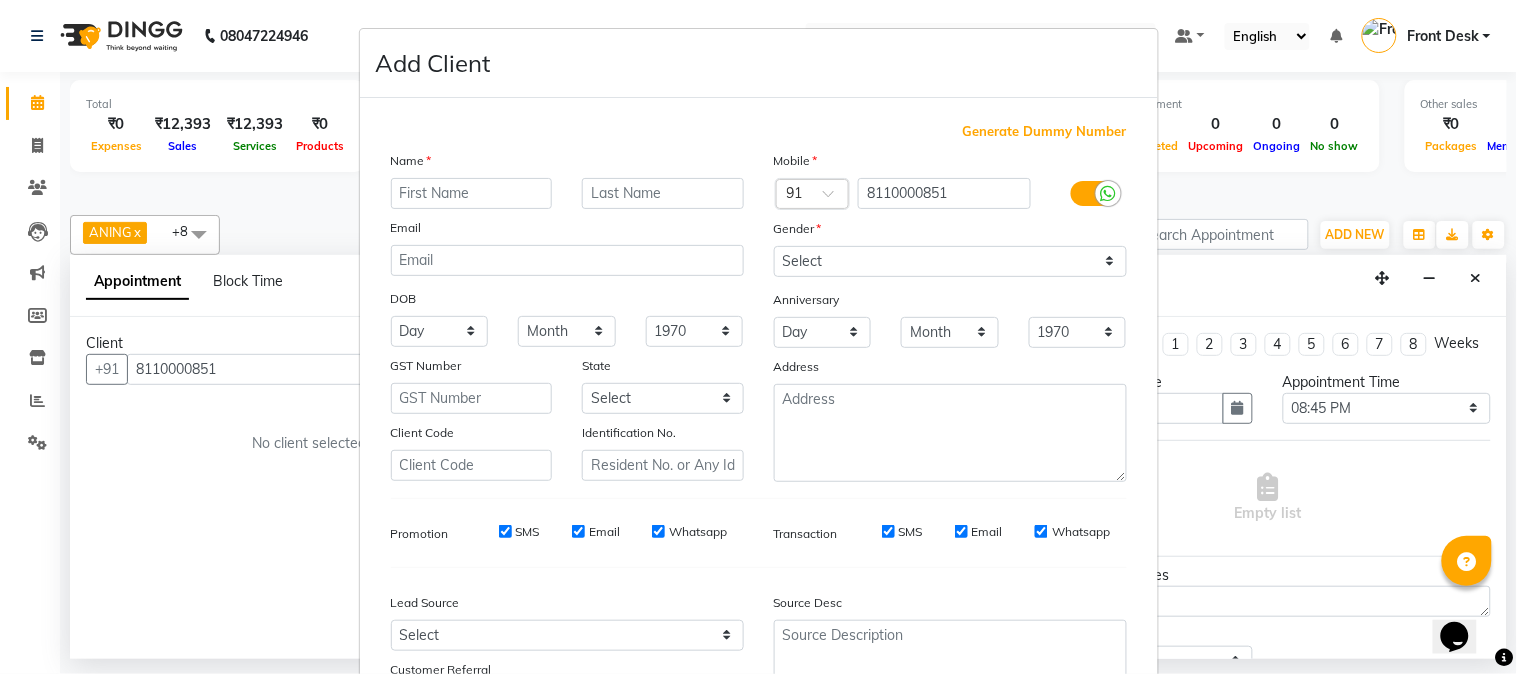 click at bounding box center [472, 193] 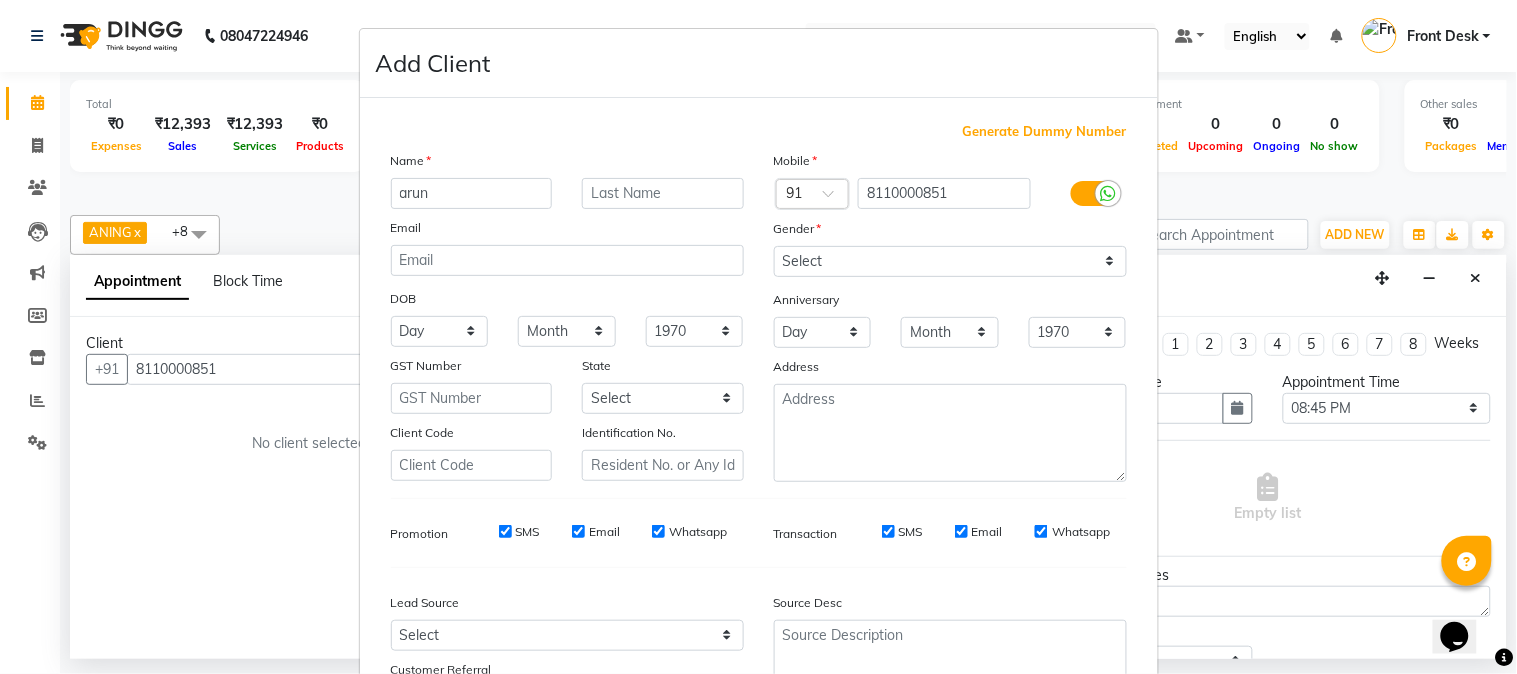 type on "arun" 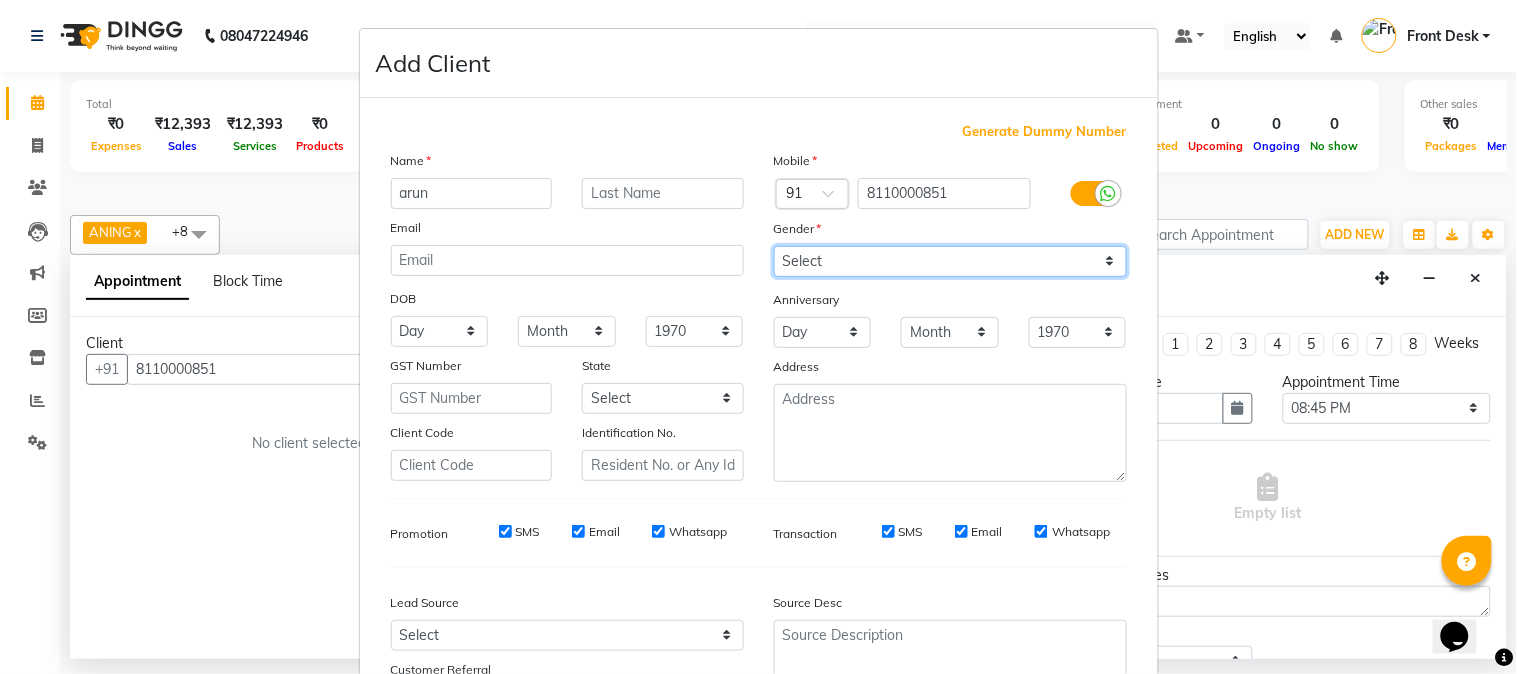 click on "Select [DEMOGRAPHIC_DATA] [DEMOGRAPHIC_DATA] Other Prefer Not To Say" at bounding box center (950, 261) 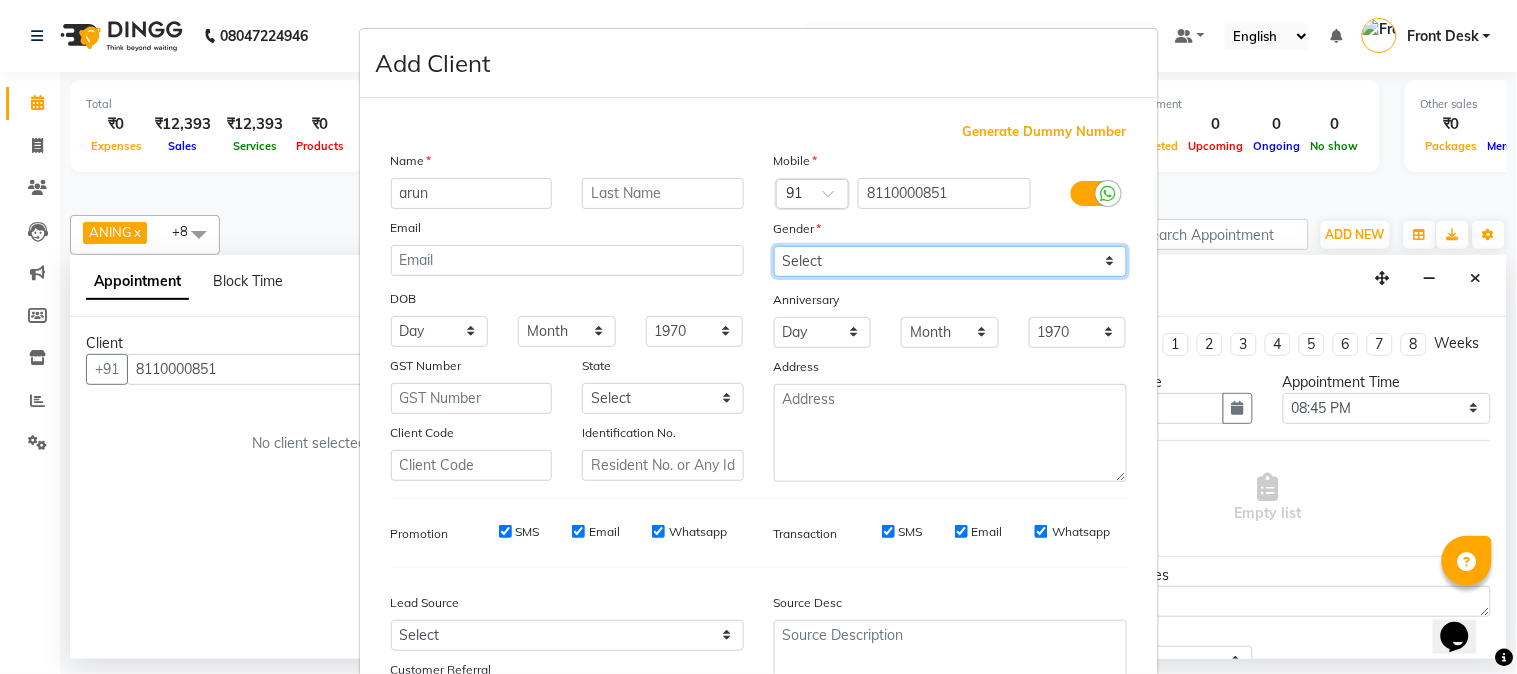 click on "Select [DEMOGRAPHIC_DATA] [DEMOGRAPHIC_DATA] Other Prefer Not To Say" at bounding box center [950, 261] 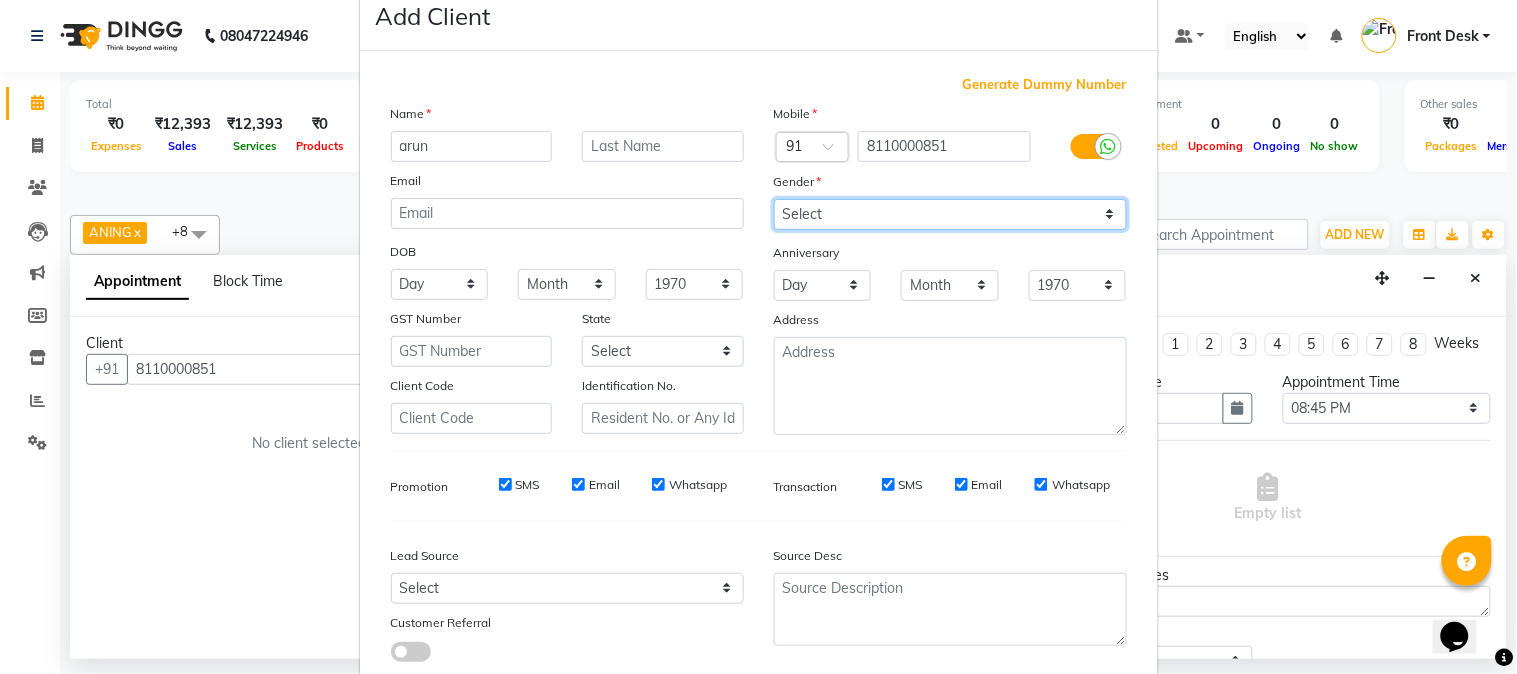 scroll, scrollTop: 176, scrollLeft: 0, axis: vertical 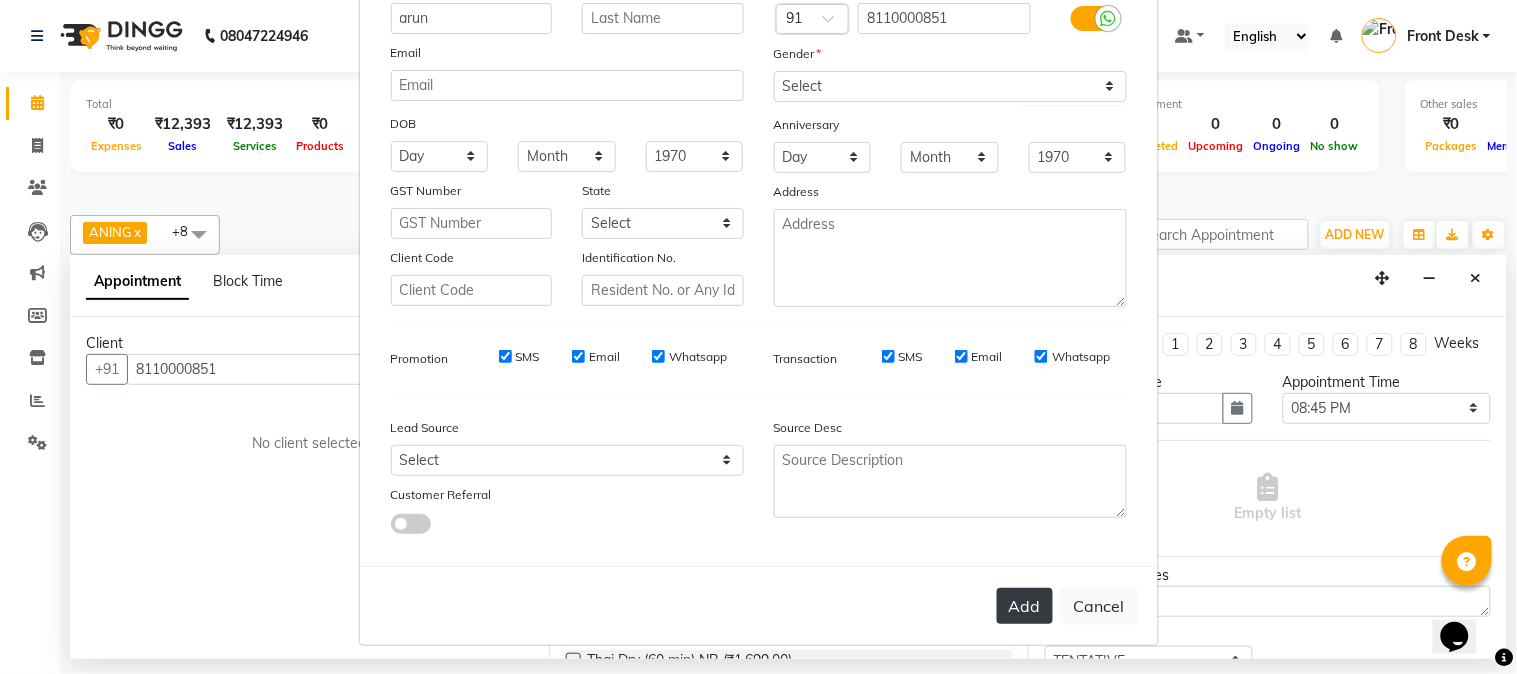 click on "Add" at bounding box center [1025, 606] 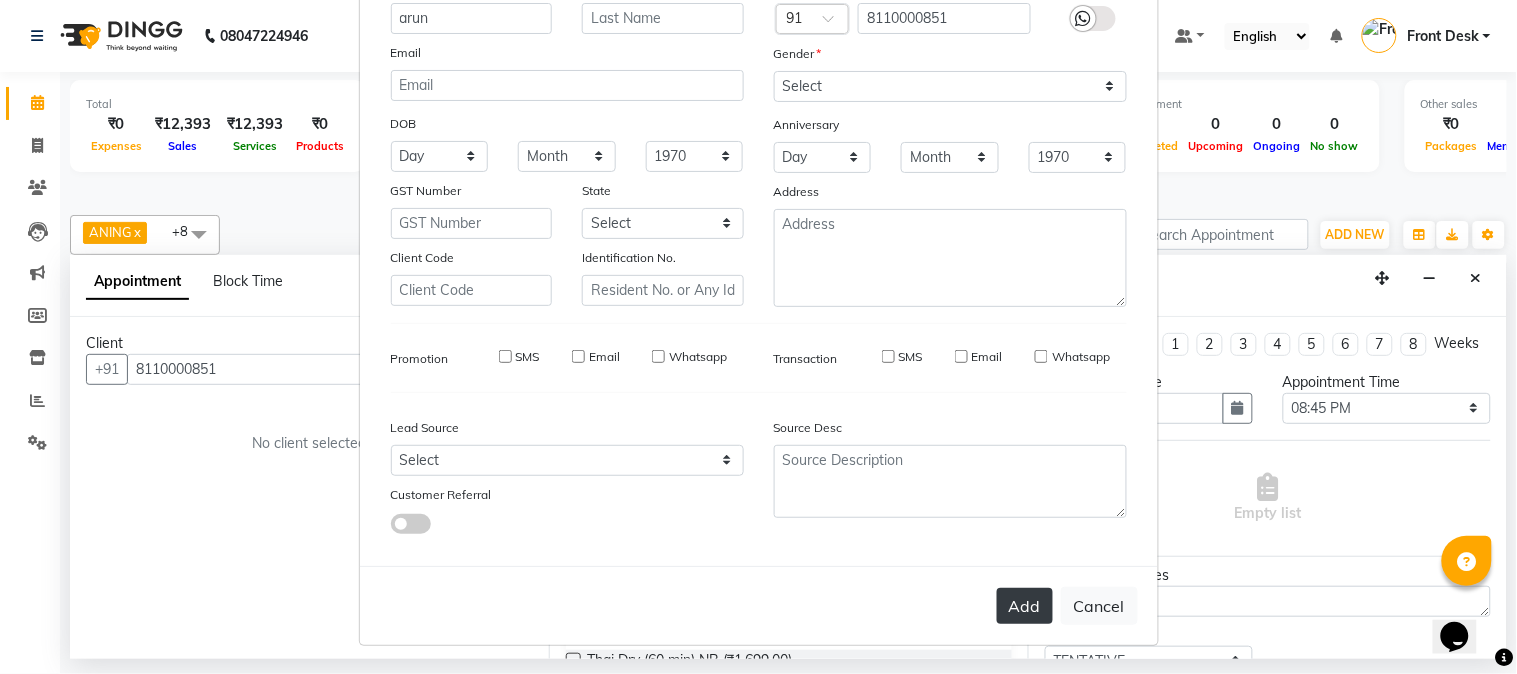 type 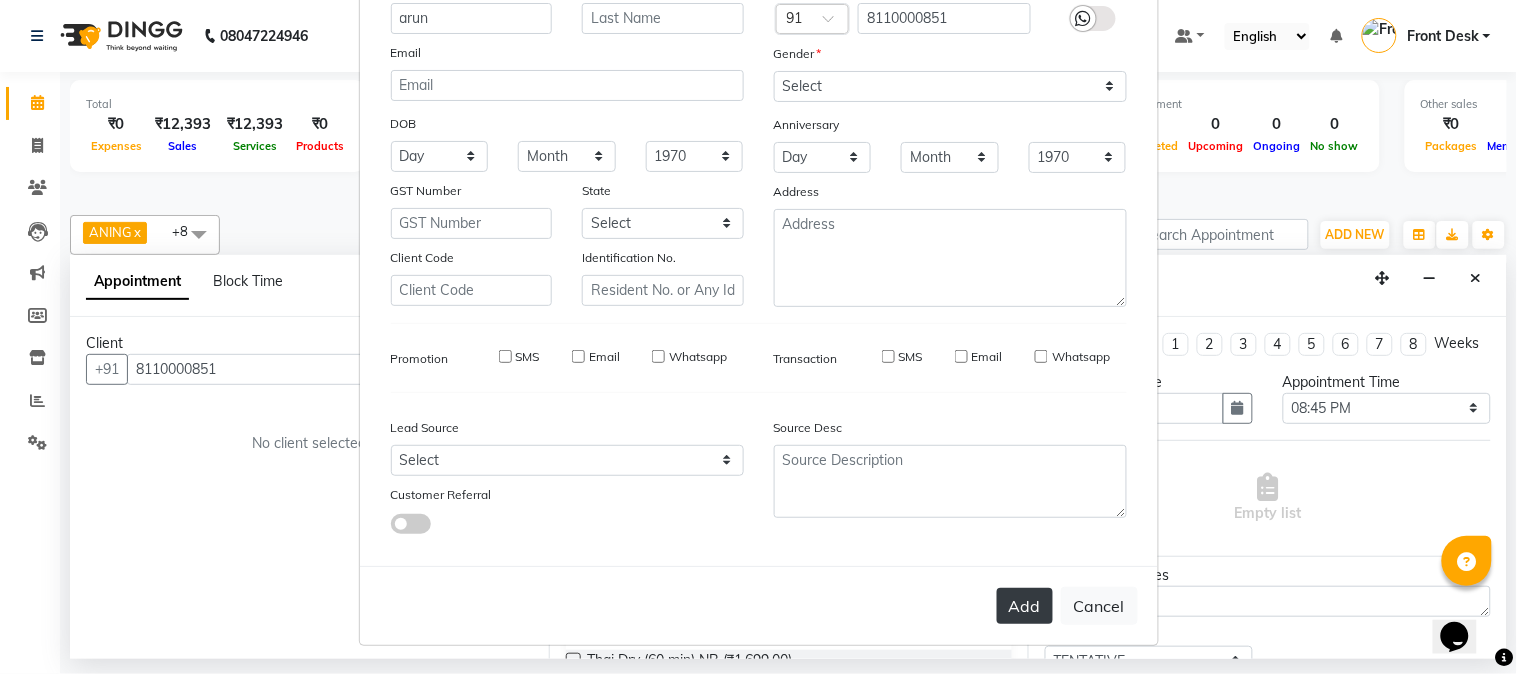 select 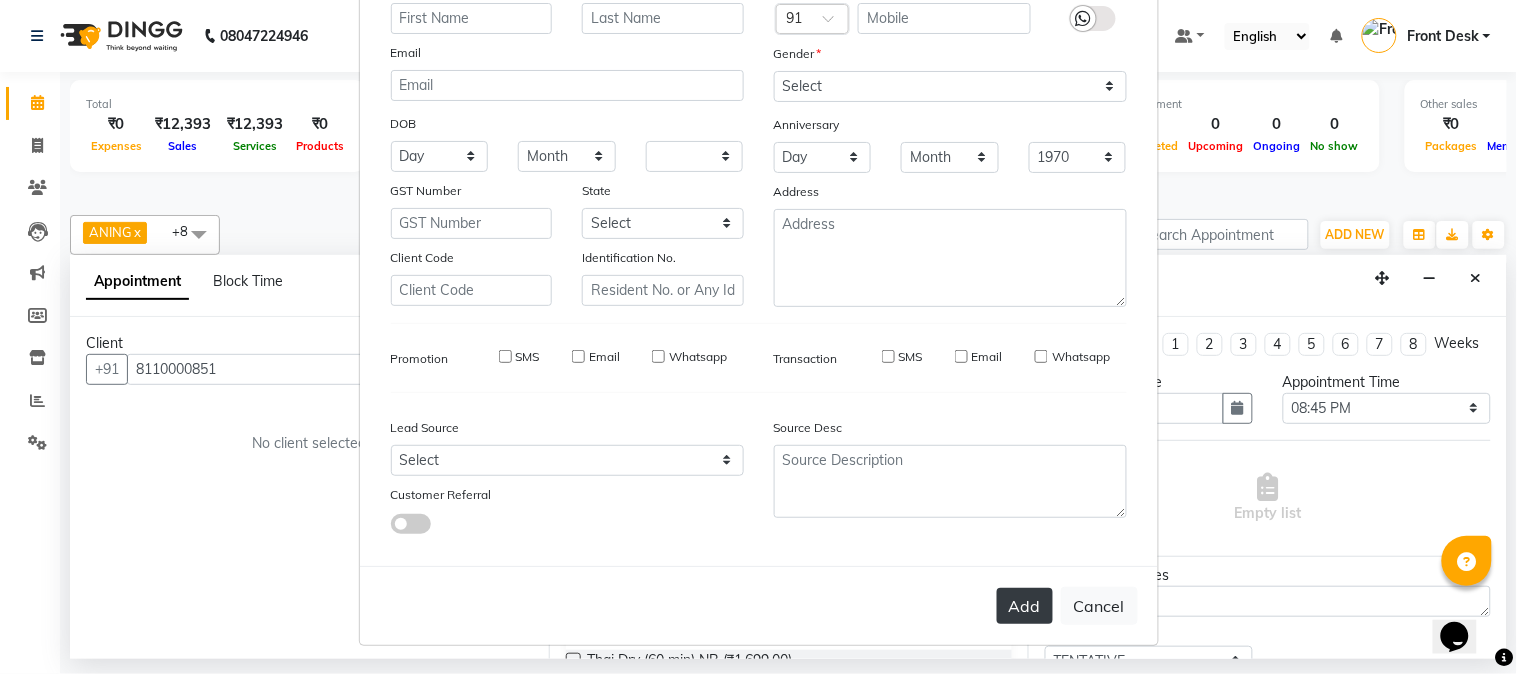 select 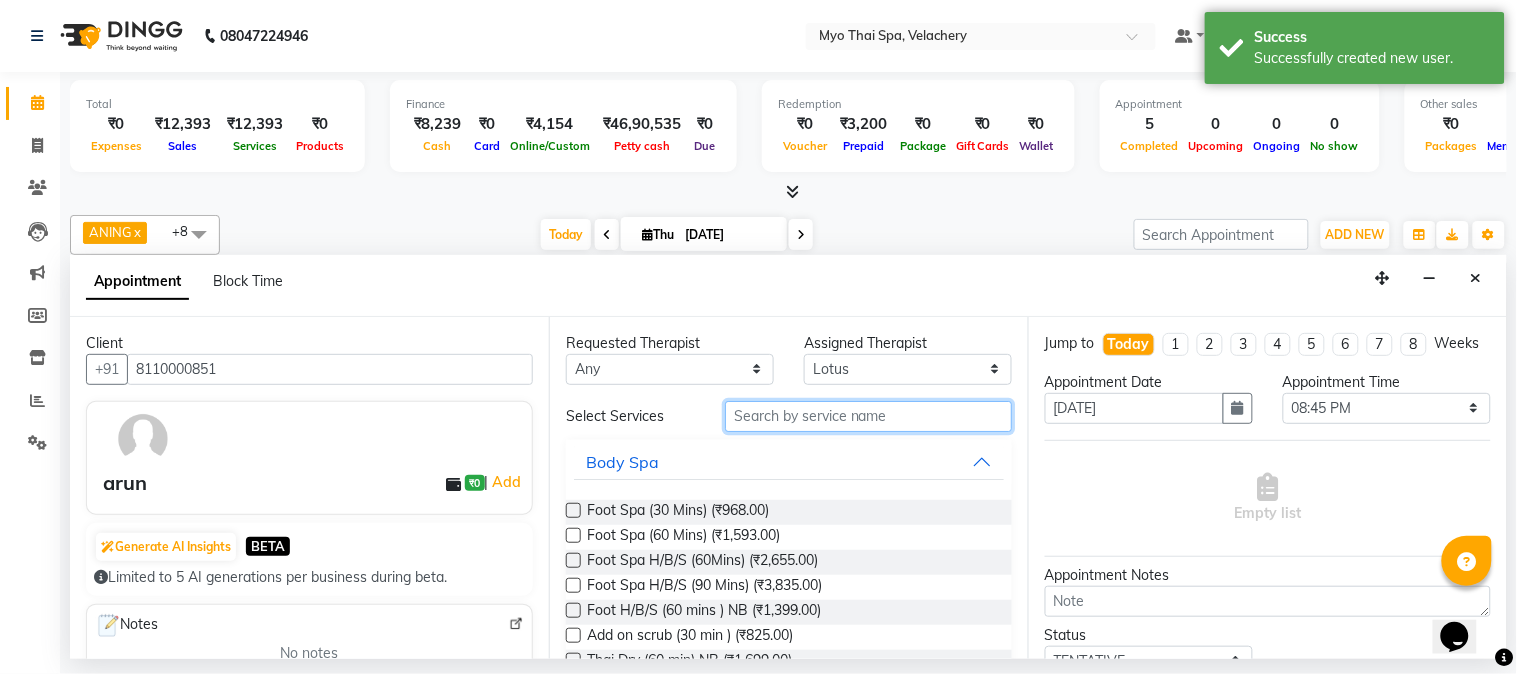 click at bounding box center [868, 416] 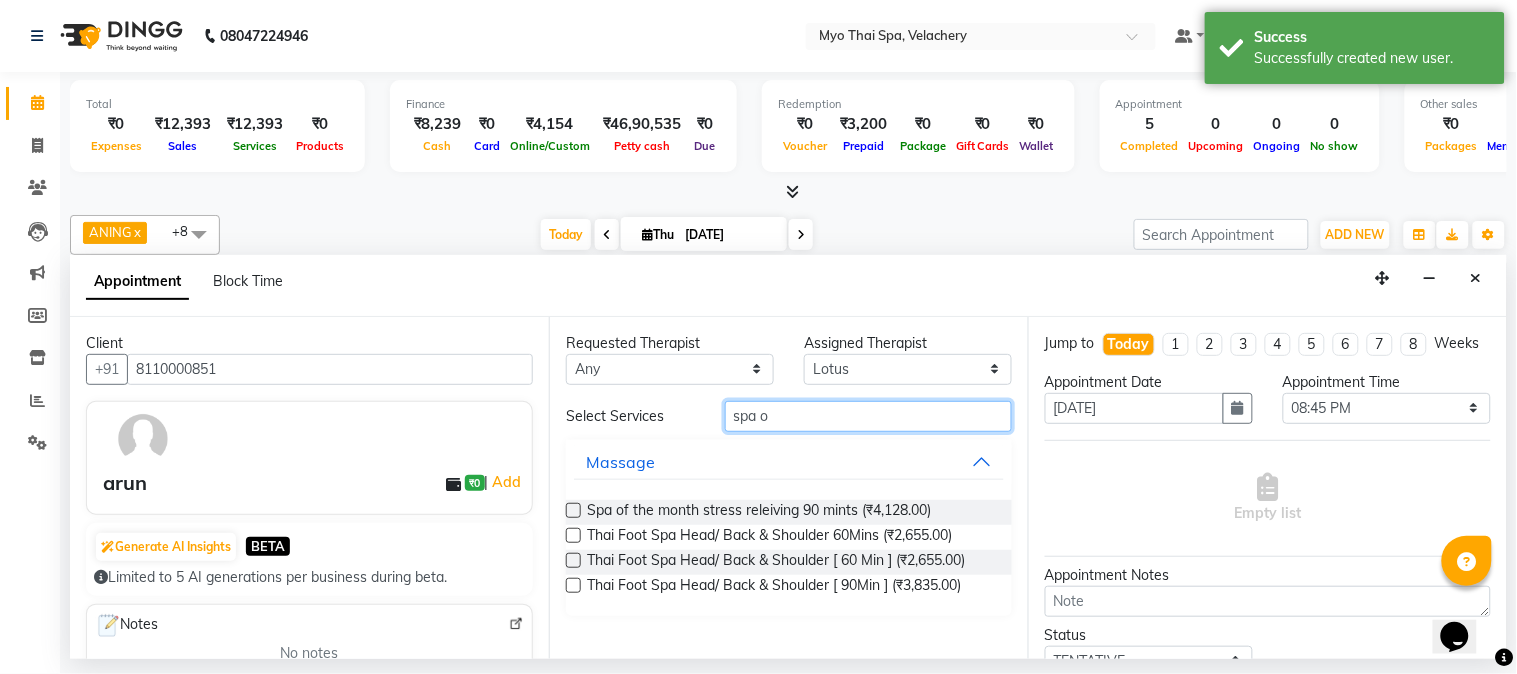 type on "spa o" 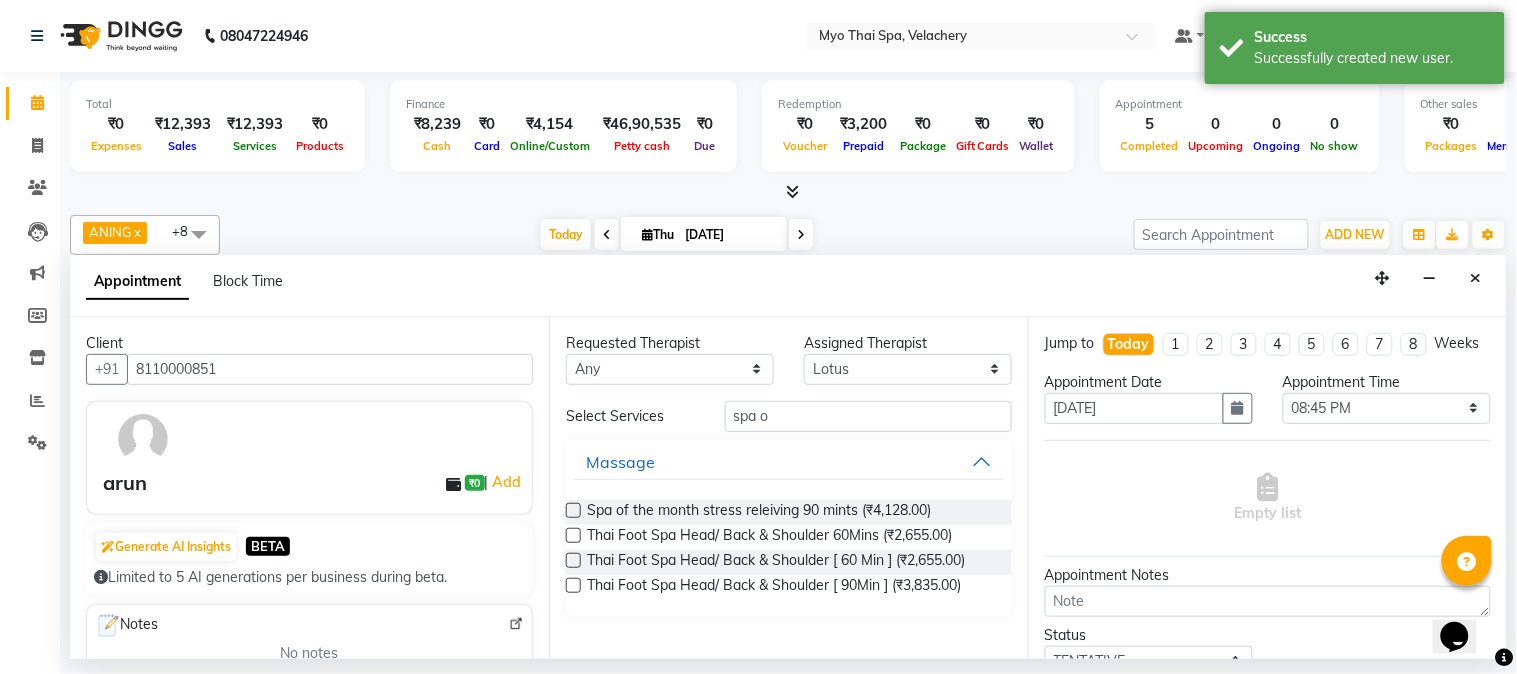 click at bounding box center [573, 510] 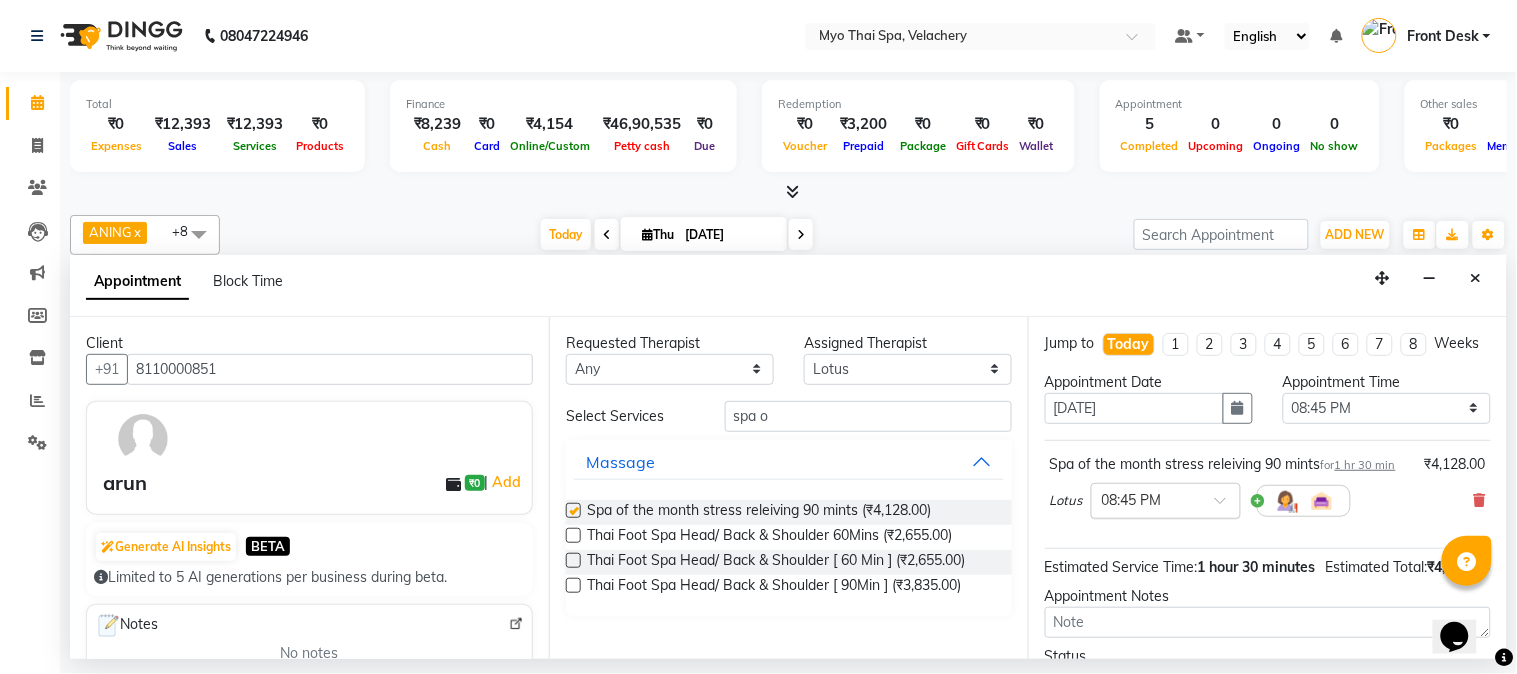 checkbox on "false" 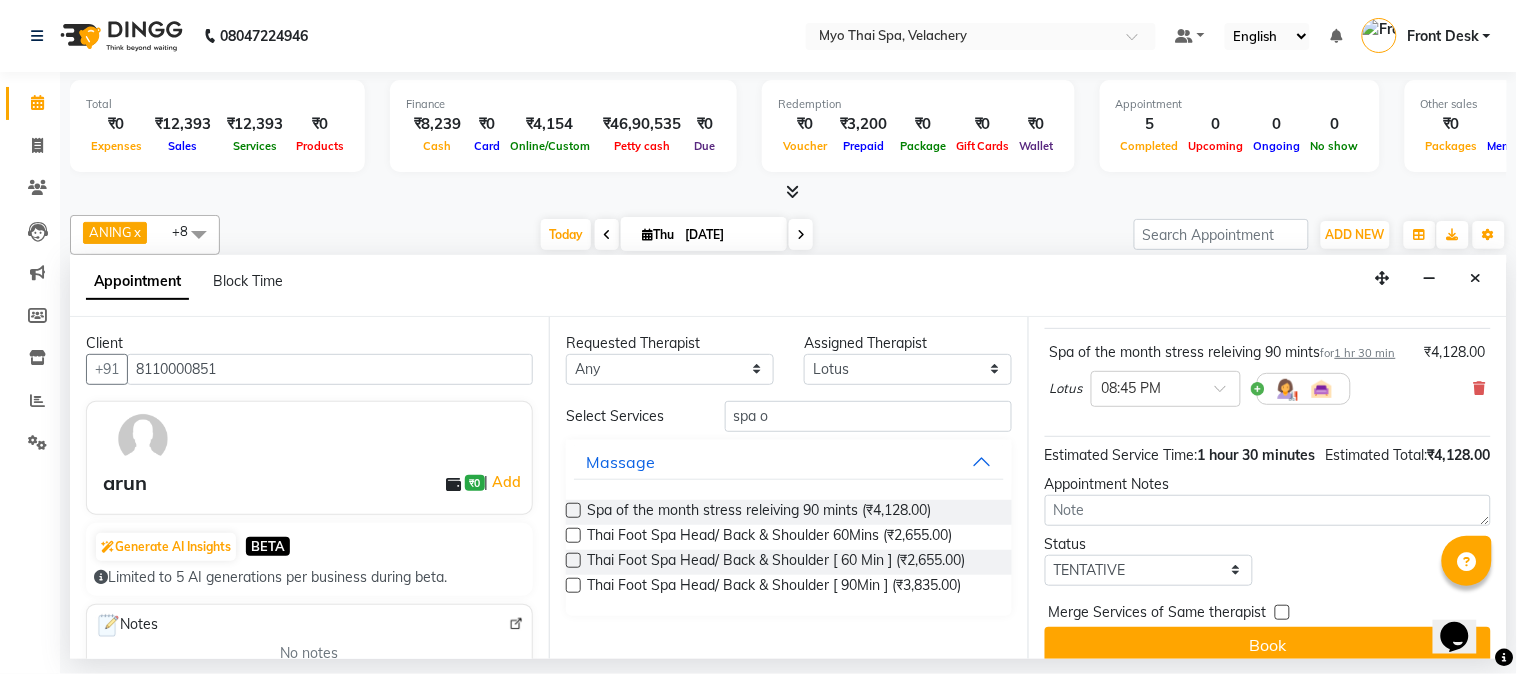 scroll, scrollTop: 193, scrollLeft: 0, axis: vertical 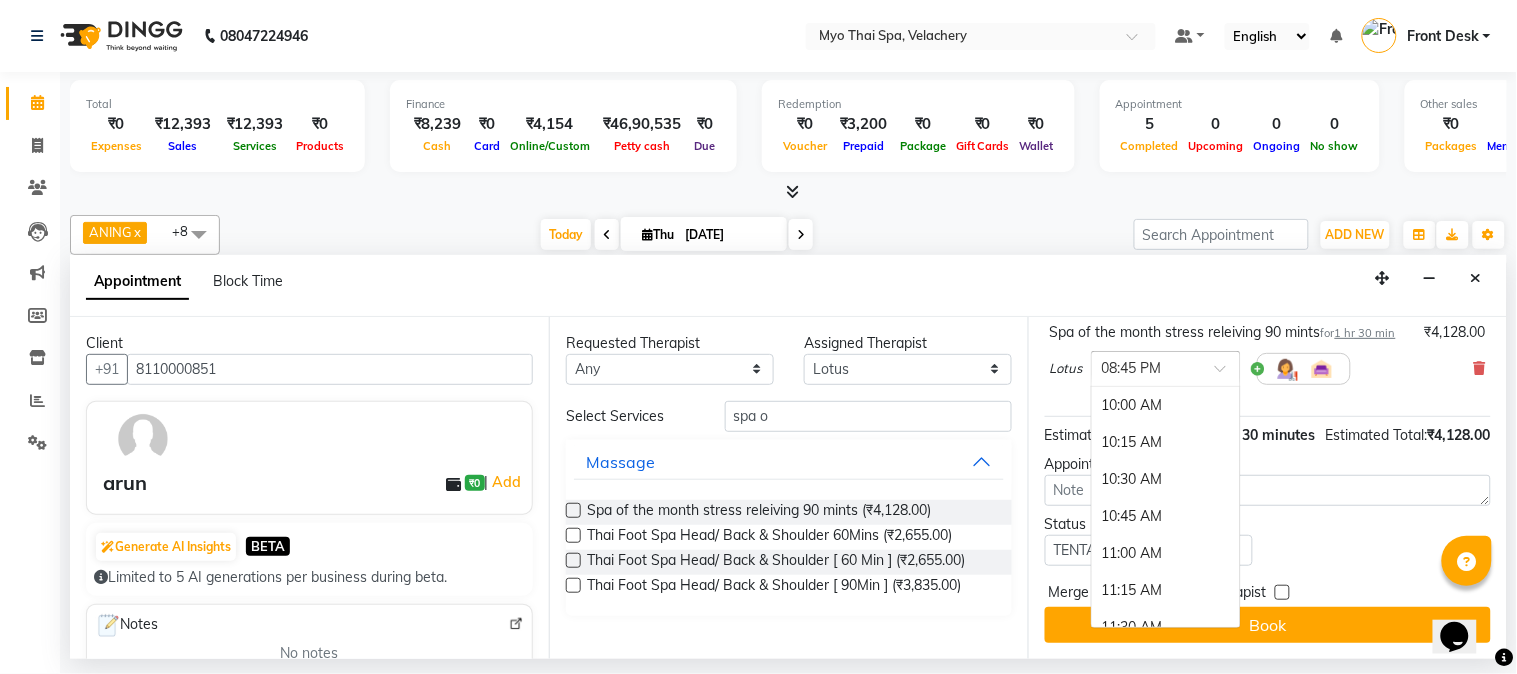 click at bounding box center [1227, 374] 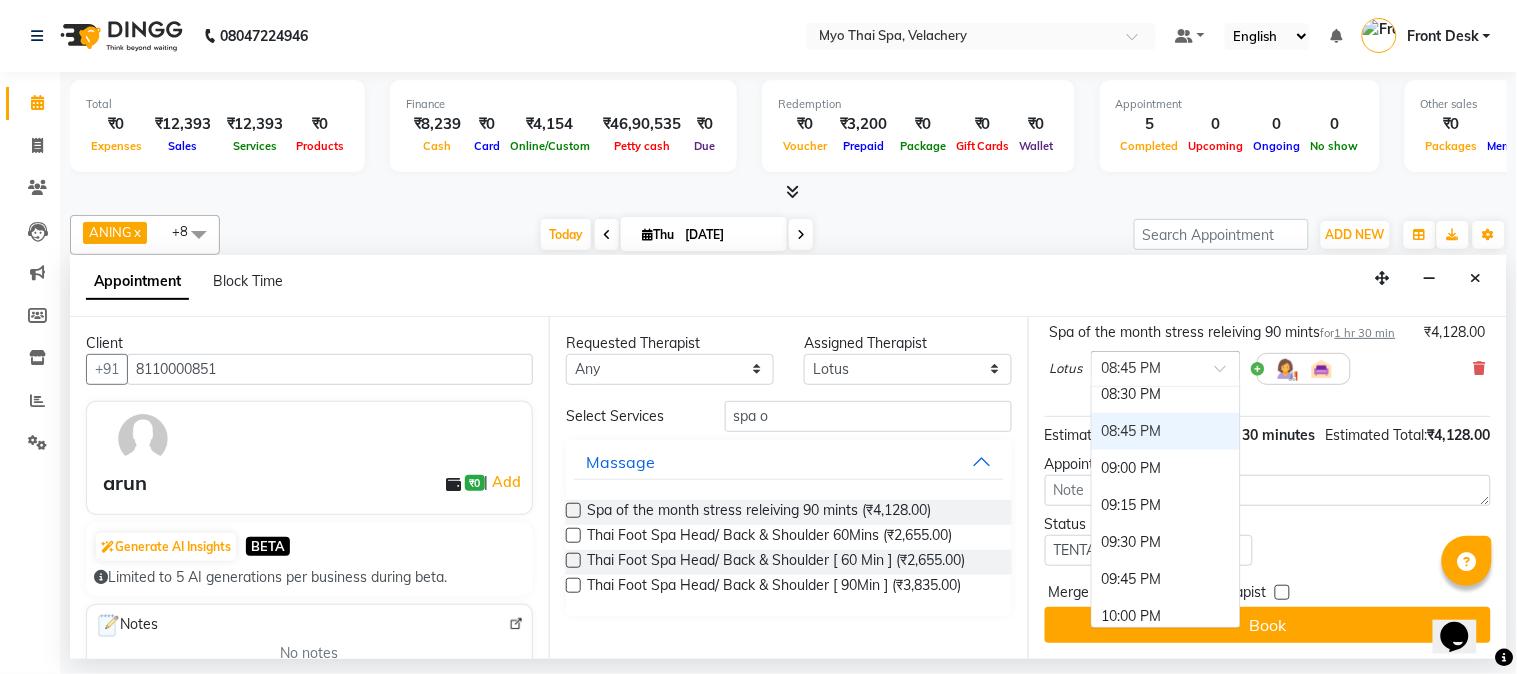 scroll, scrollTop: 1544, scrollLeft: 0, axis: vertical 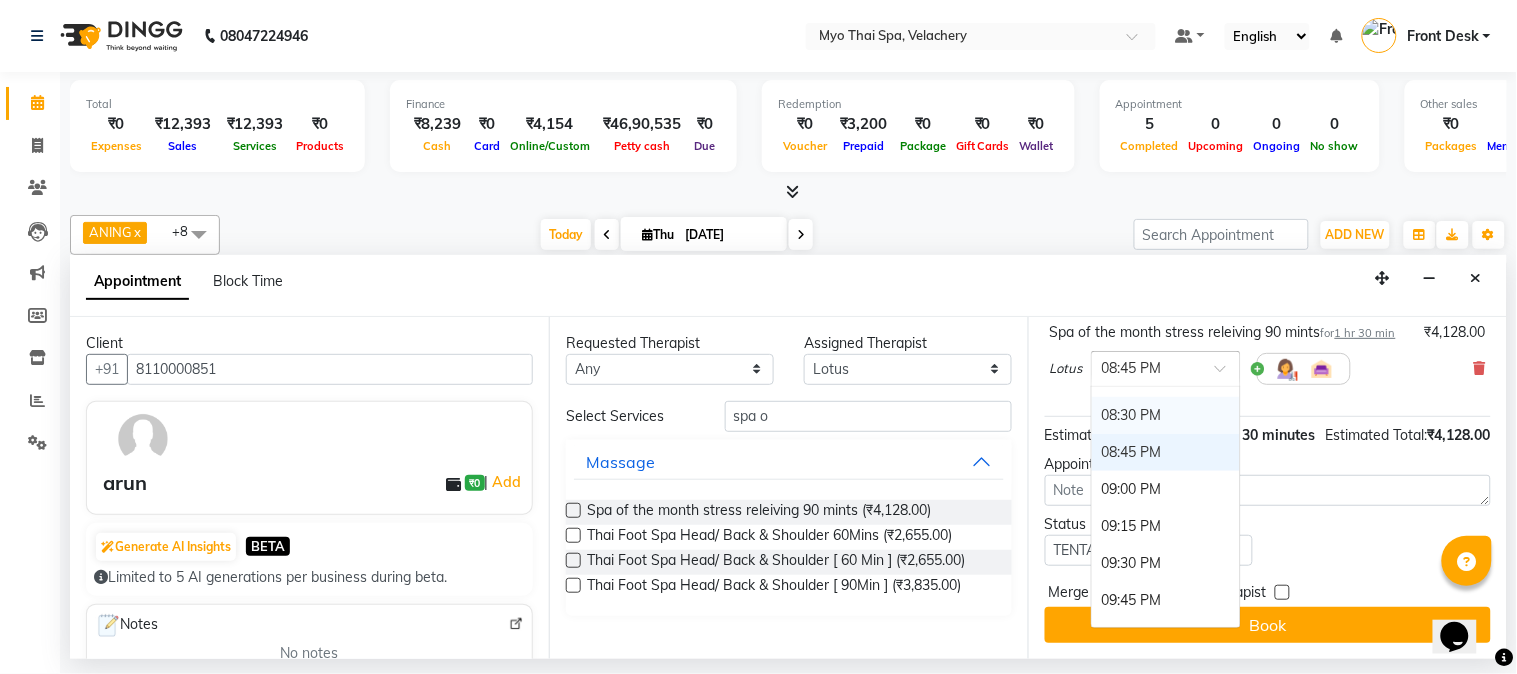 click on "08:30 PM" at bounding box center [1166, 415] 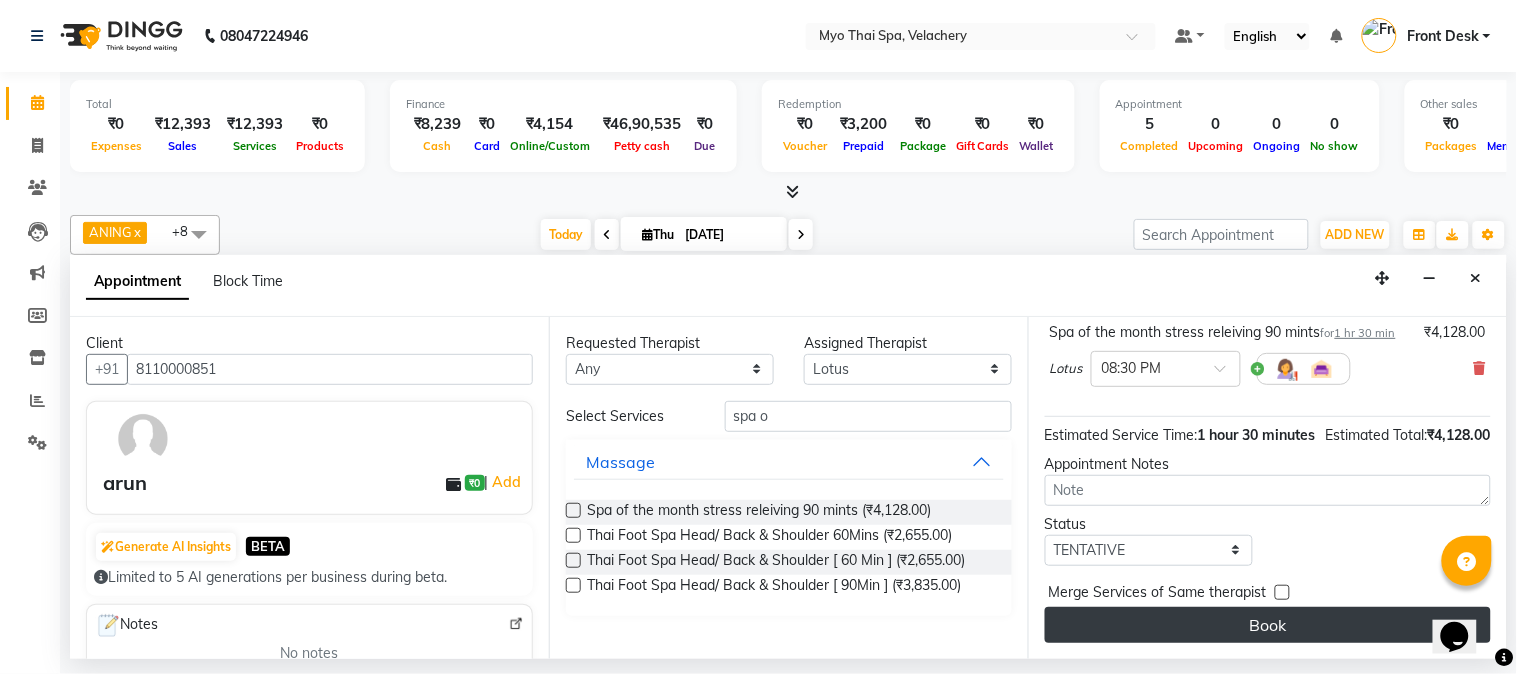 click on "Book" at bounding box center (1268, 625) 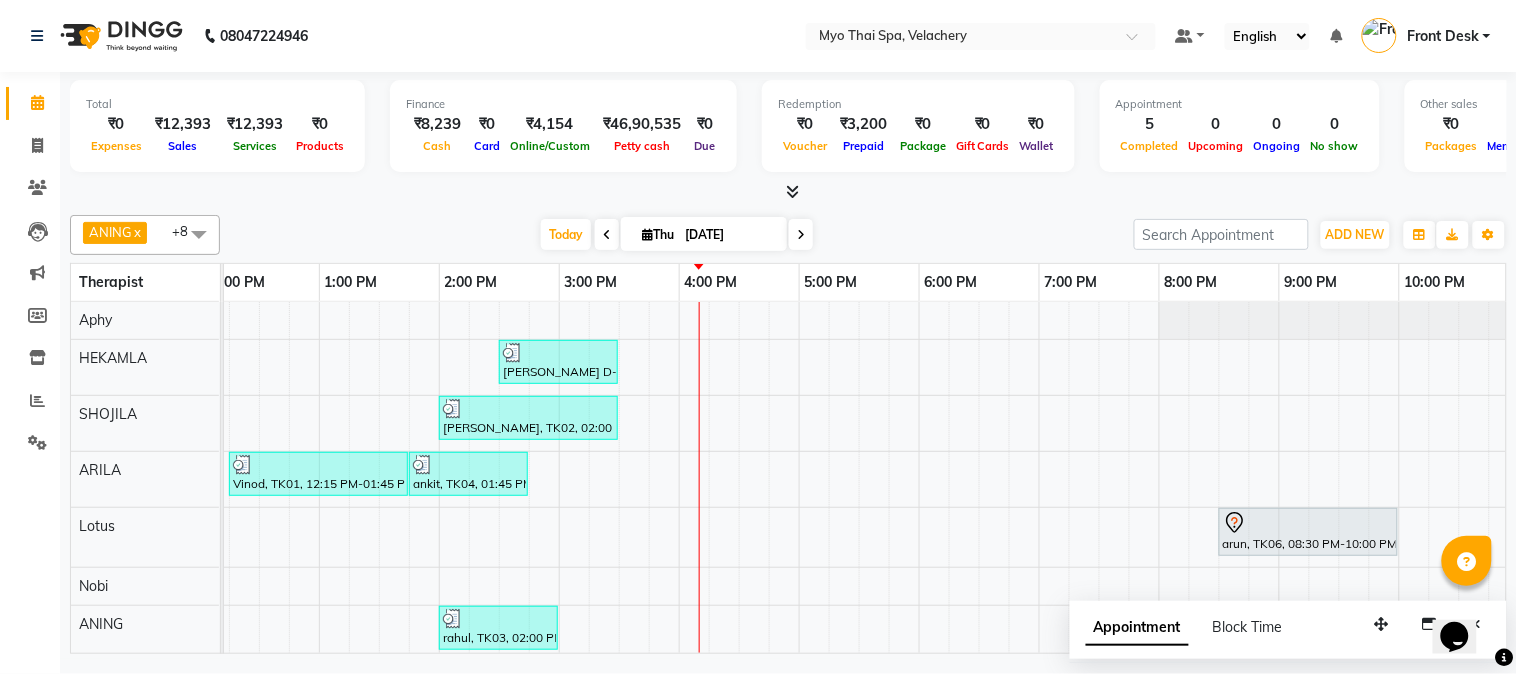 scroll, scrollTop: 26, scrollLeft: 385, axis: both 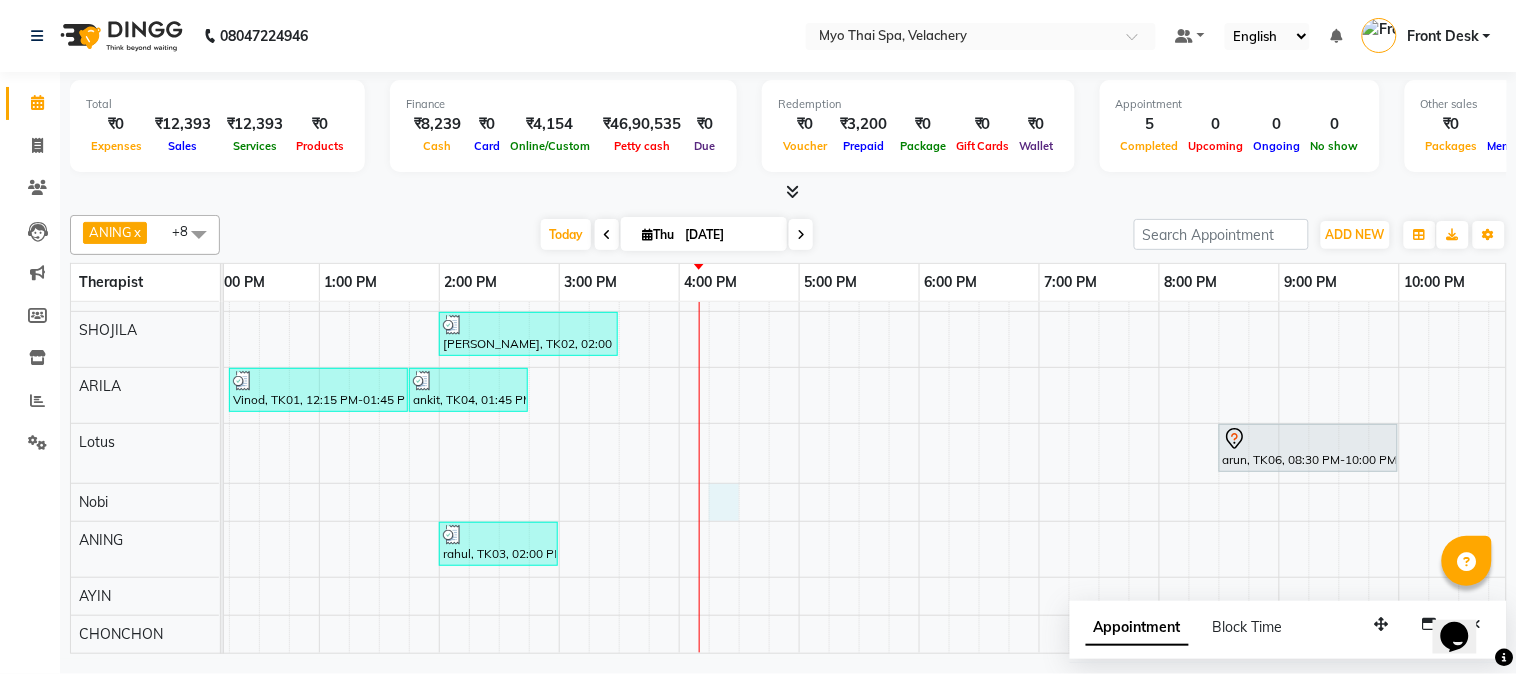 click on "[PERSON_NAME] D-671, TK05, 02:30 PM-03:30 PM, Balinese [ 60 Min ]     [PERSON_NAME], TK02, 02:00 PM-03:30 PM, Deep Tissue [ 90 Min ]     Vinod, TK01, 12:15 PM-01:45 PM, Traditional Thai Dry Spa -90Mins     ankit, TK04, 01:45 PM-02:45 PM, Swedish [ 60 Min ]             arun, TK06, 08:30 PM-10:00 PM, Spa of the month stress releiving 90 mints     rahul, TK03, 02:00 PM-03:00 PM, Thai Dry (60 min) NB" at bounding box center [739, 435] 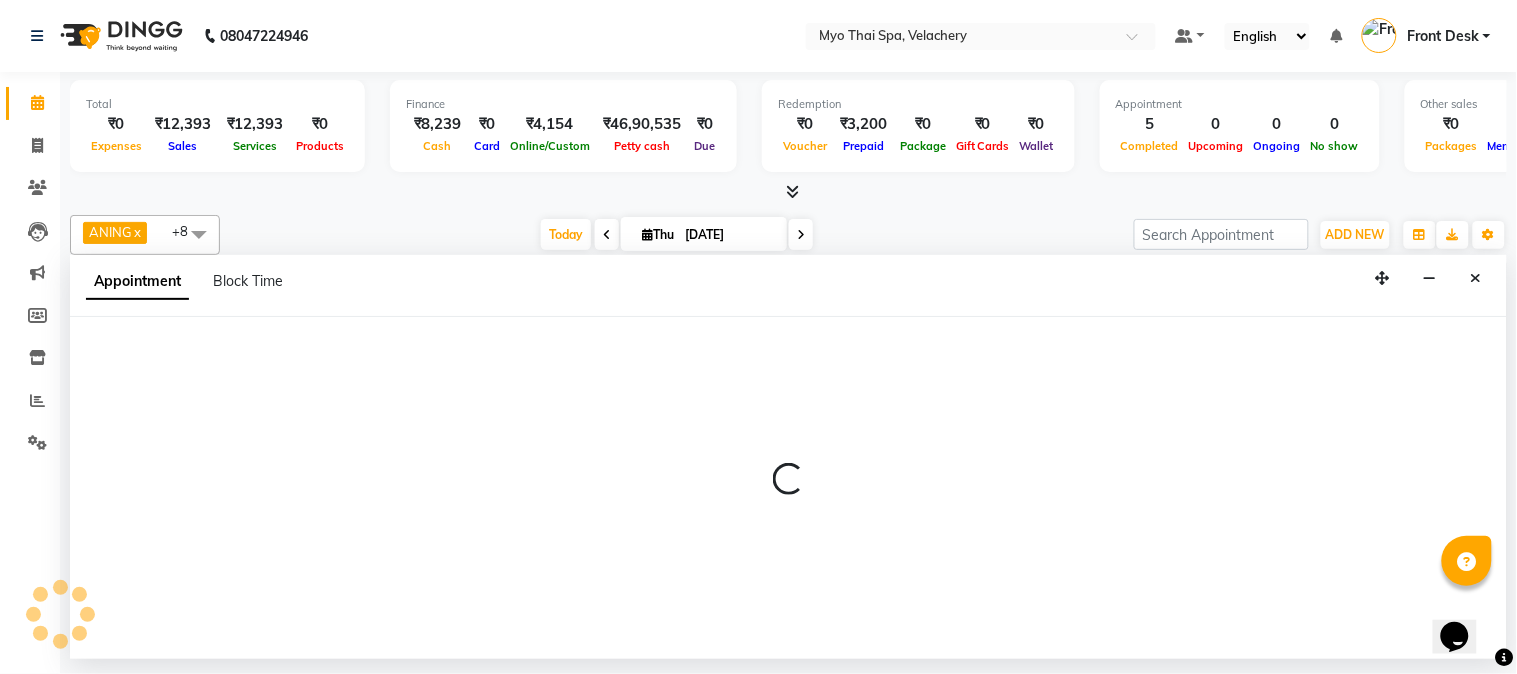 select on "76520" 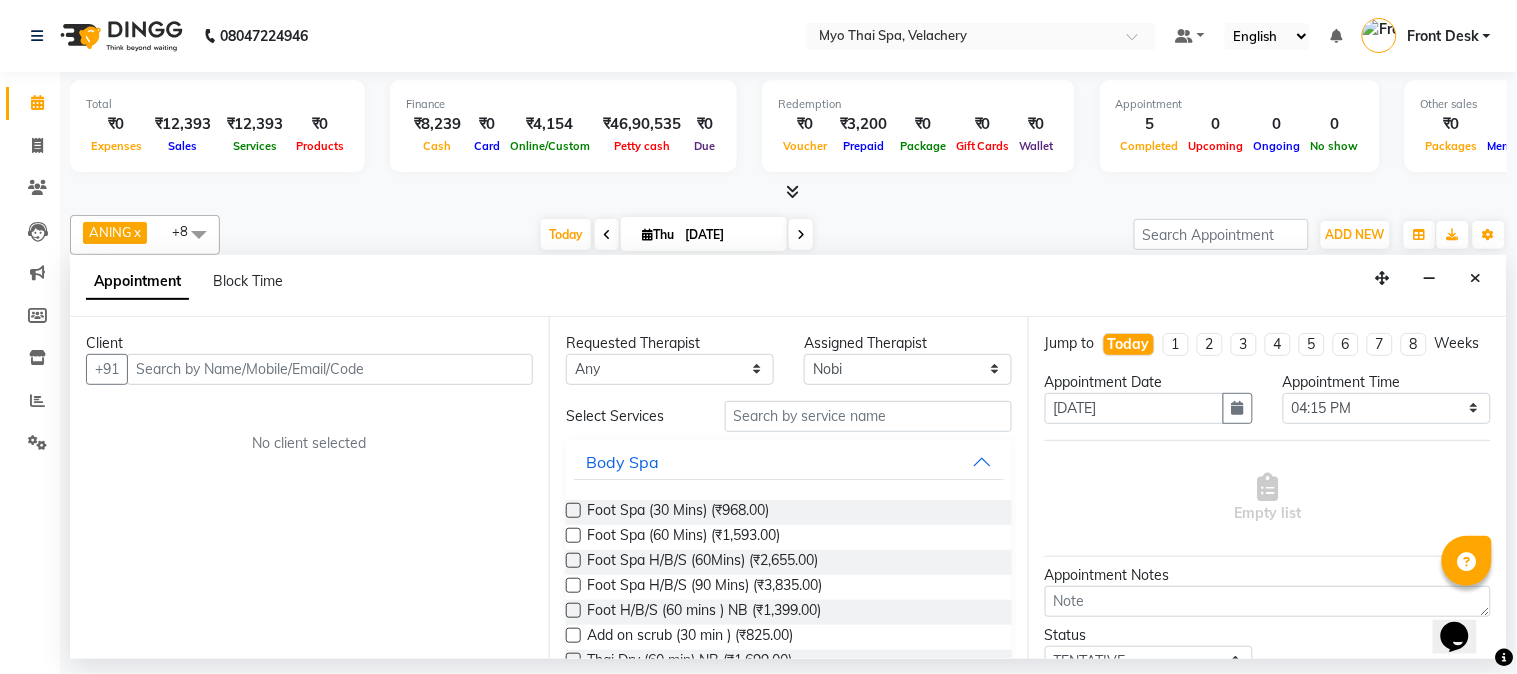 click at bounding box center (330, 369) 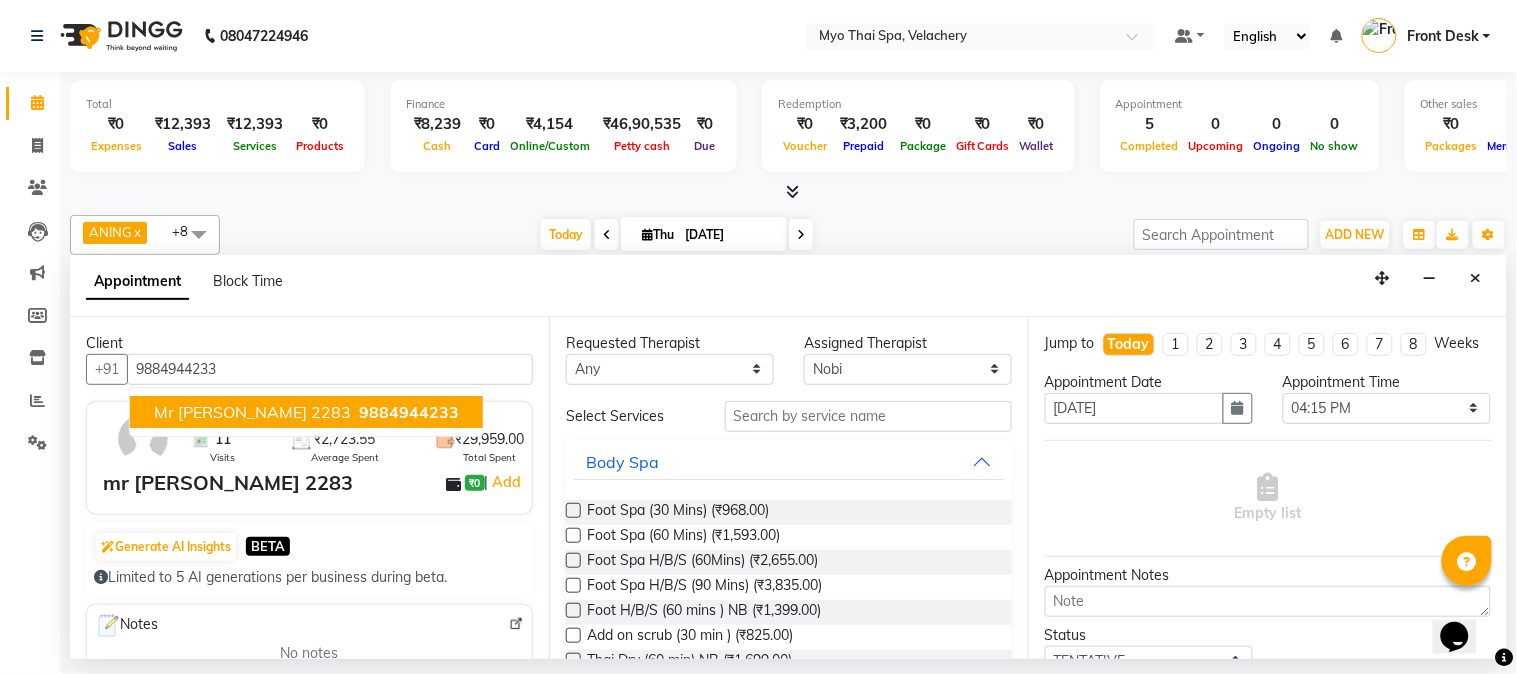 click on "mr [PERSON_NAME] 2283" at bounding box center (252, 412) 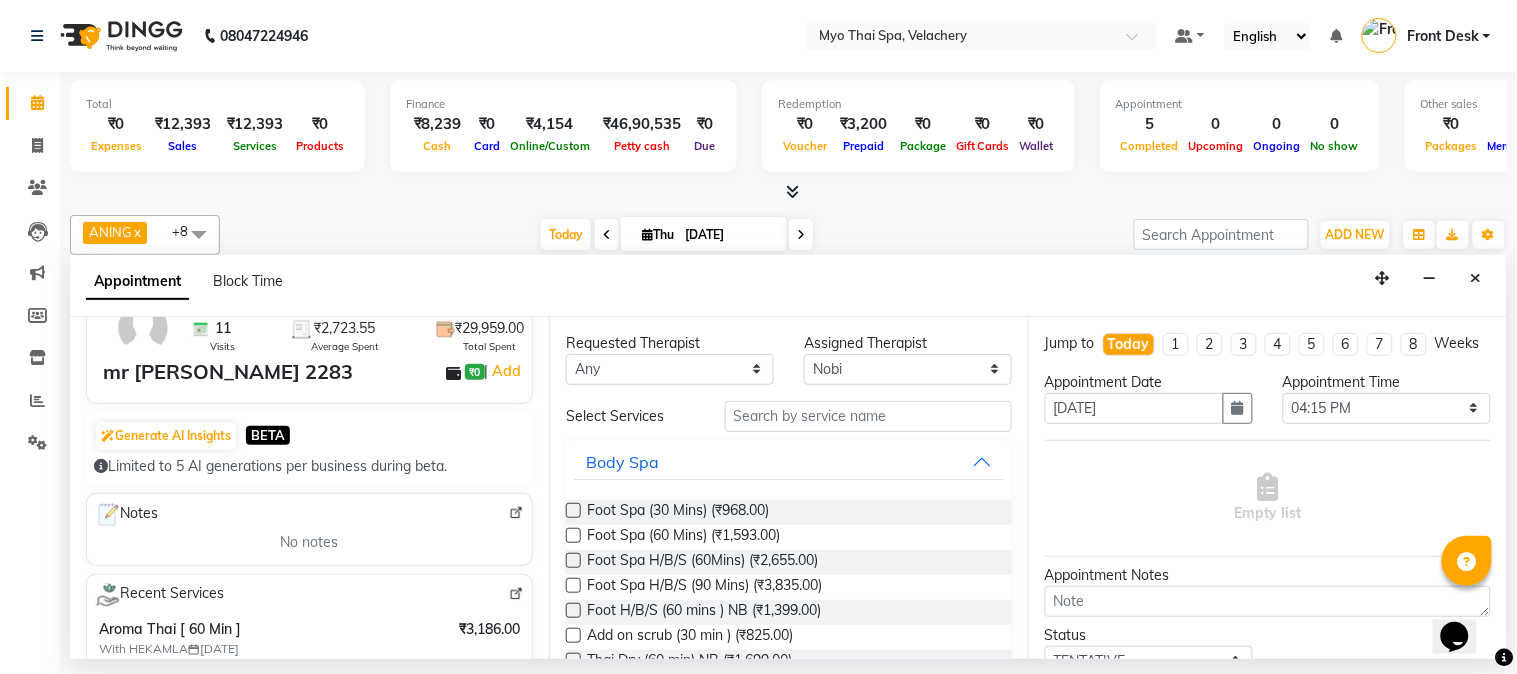 scroll, scrollTop: 222, scrollLeft: 0, axis: vertical 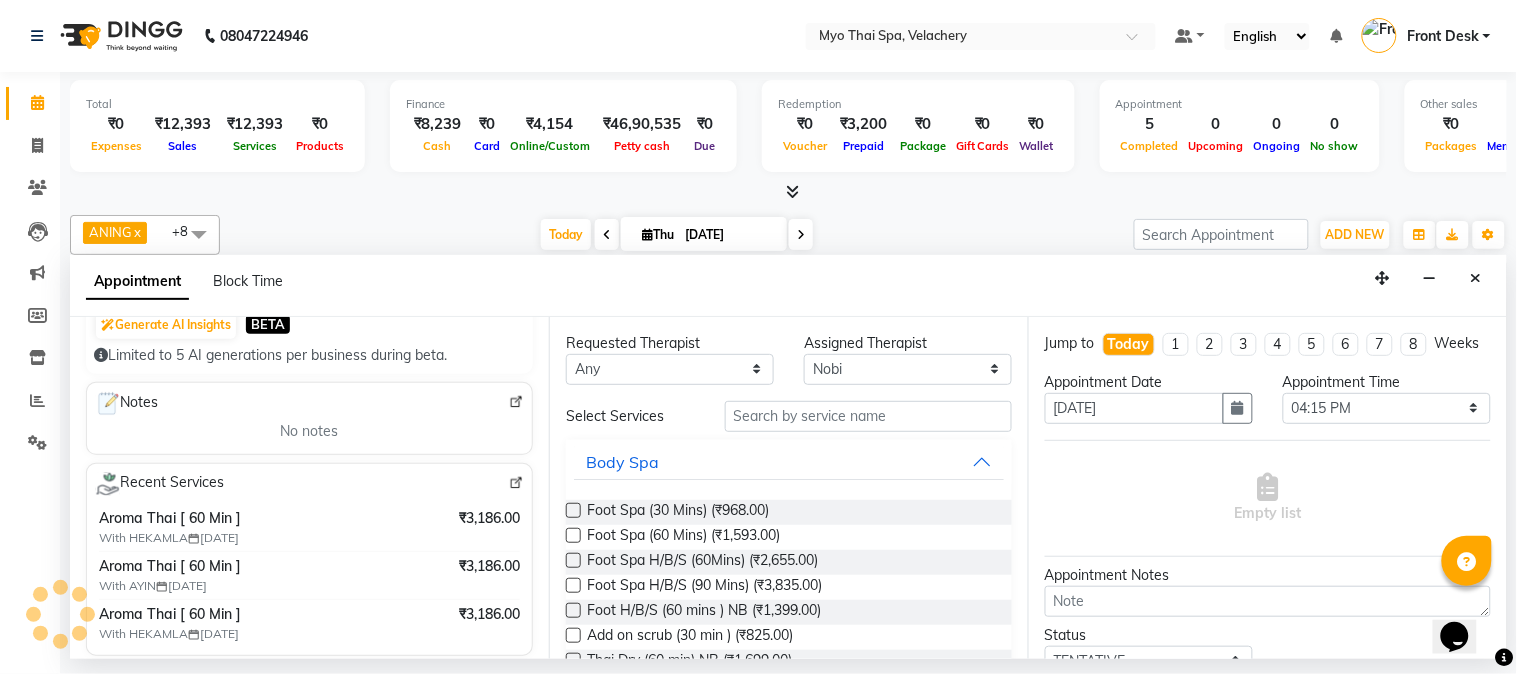 type on "9884944233" 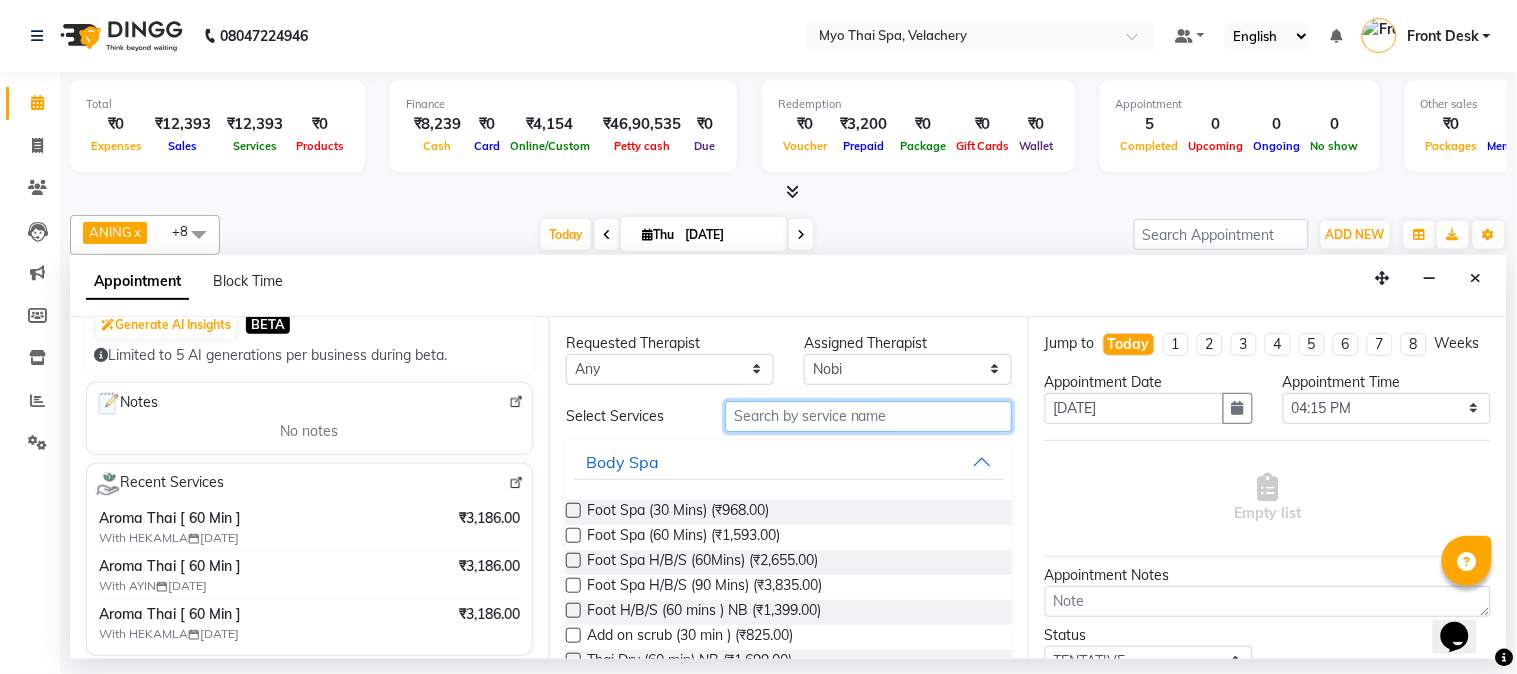 click at bounding box center (868, 416) 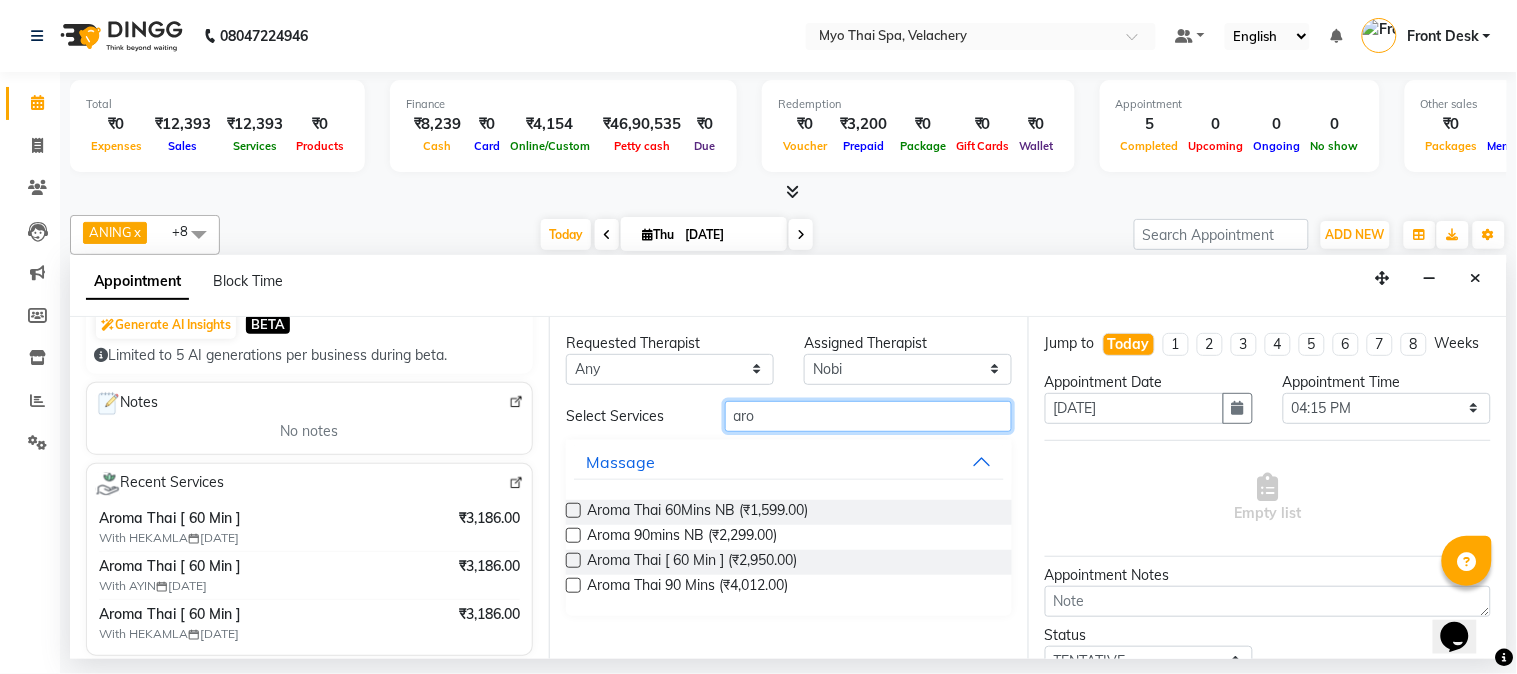 type on "aro" 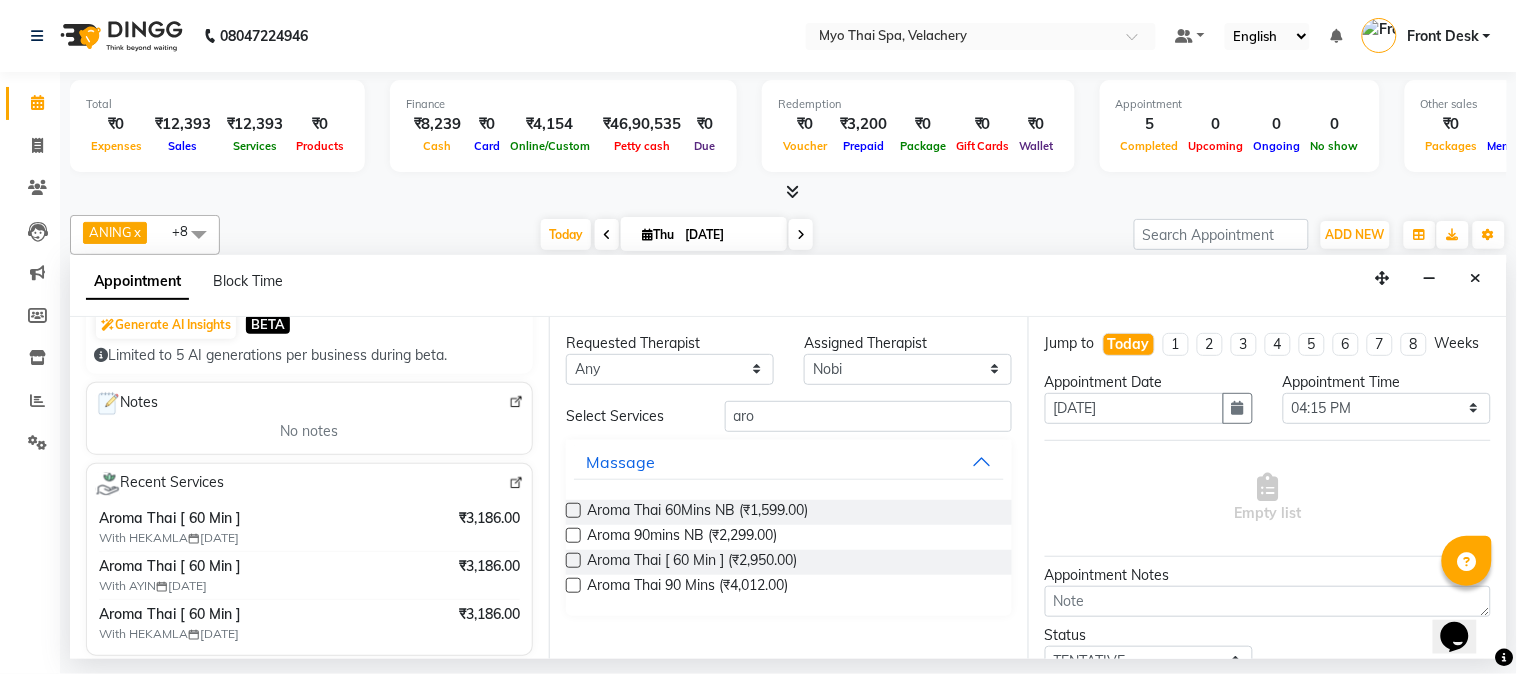 click at bounding box center (573, 560) 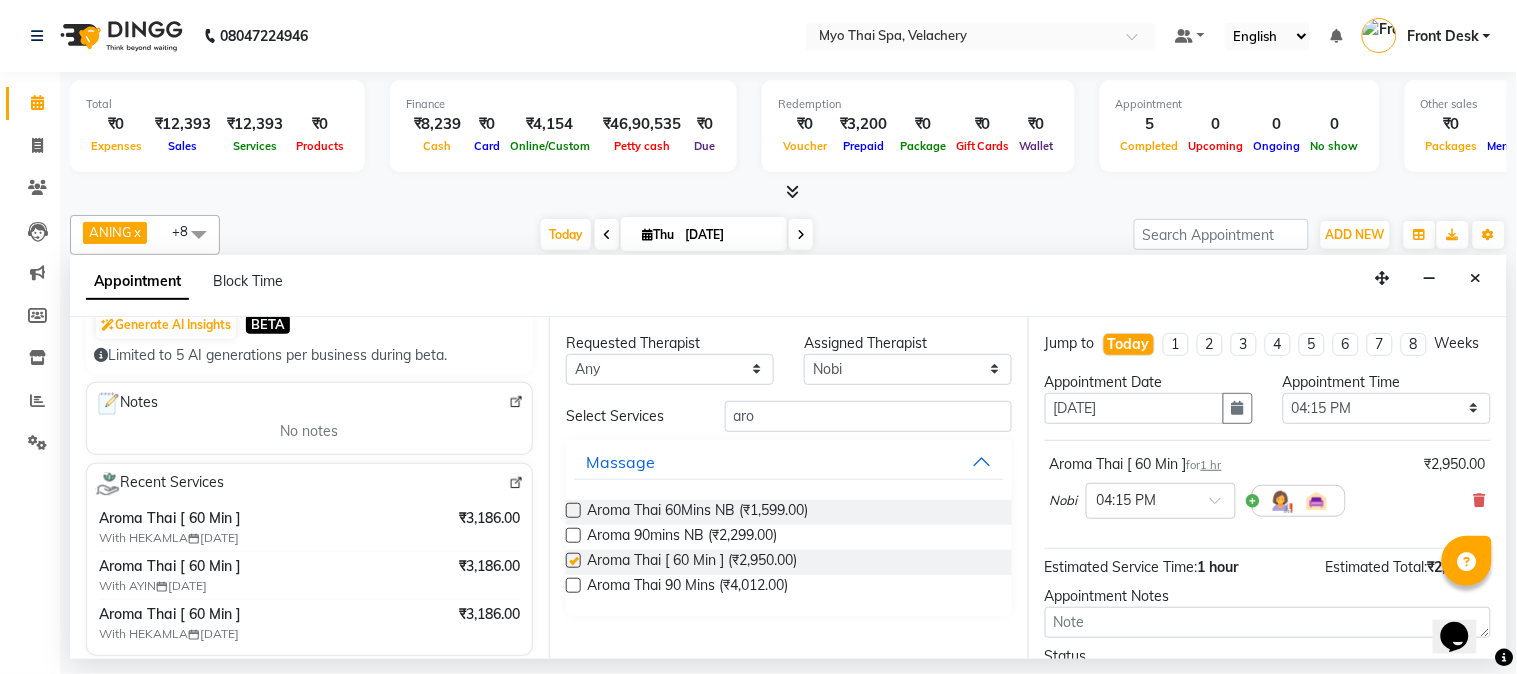 checkbox on "false" 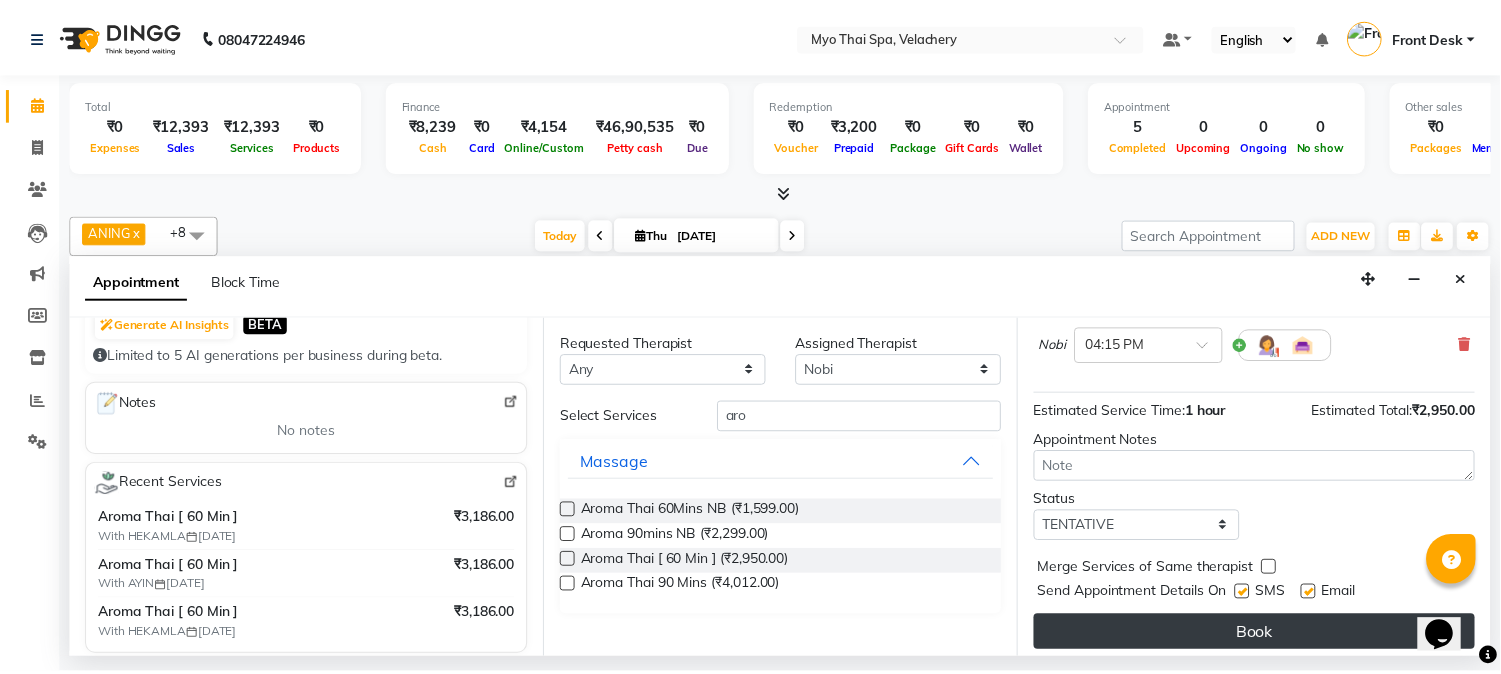 scroll, scrollTop: 183, scrollLeft: 0, axis: vertical 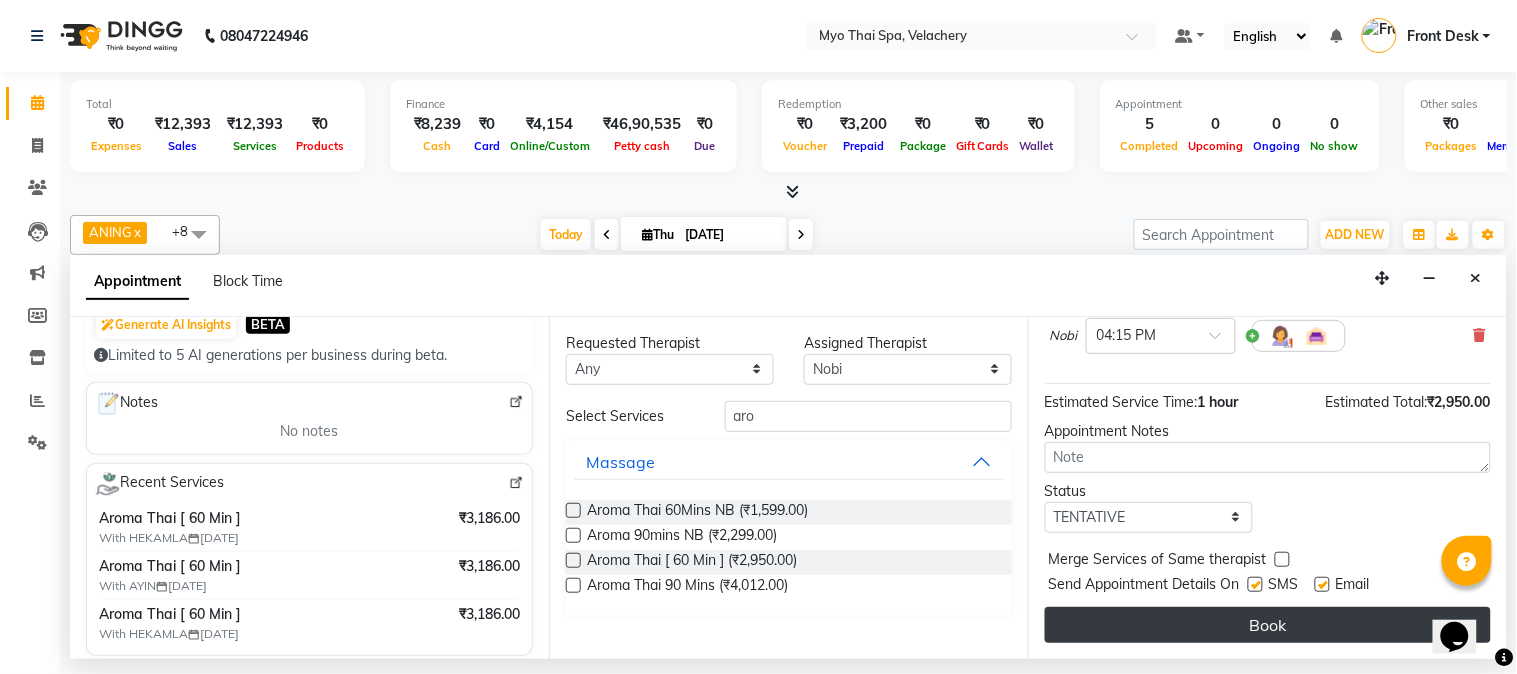 click on "Book" at bounding box center [1268, 625] 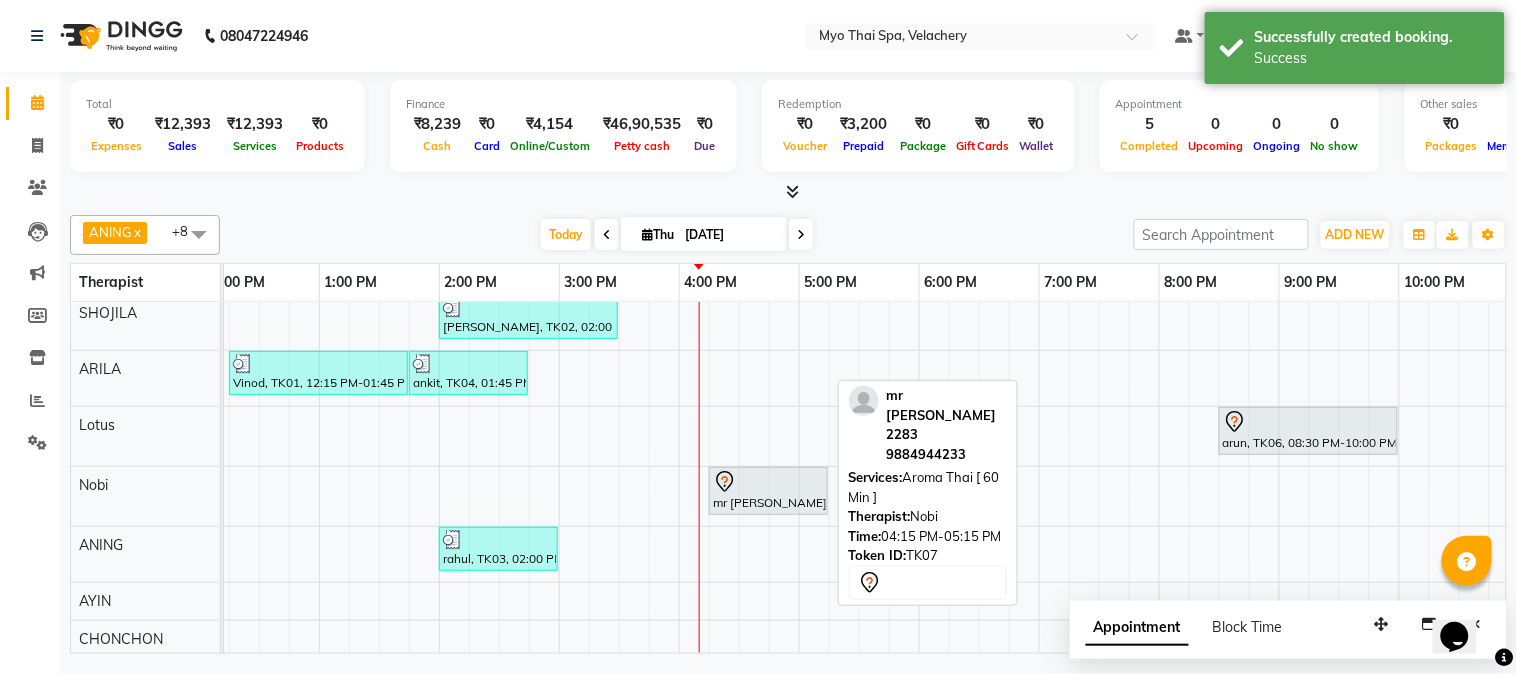 click at bounding box center [768, 482] 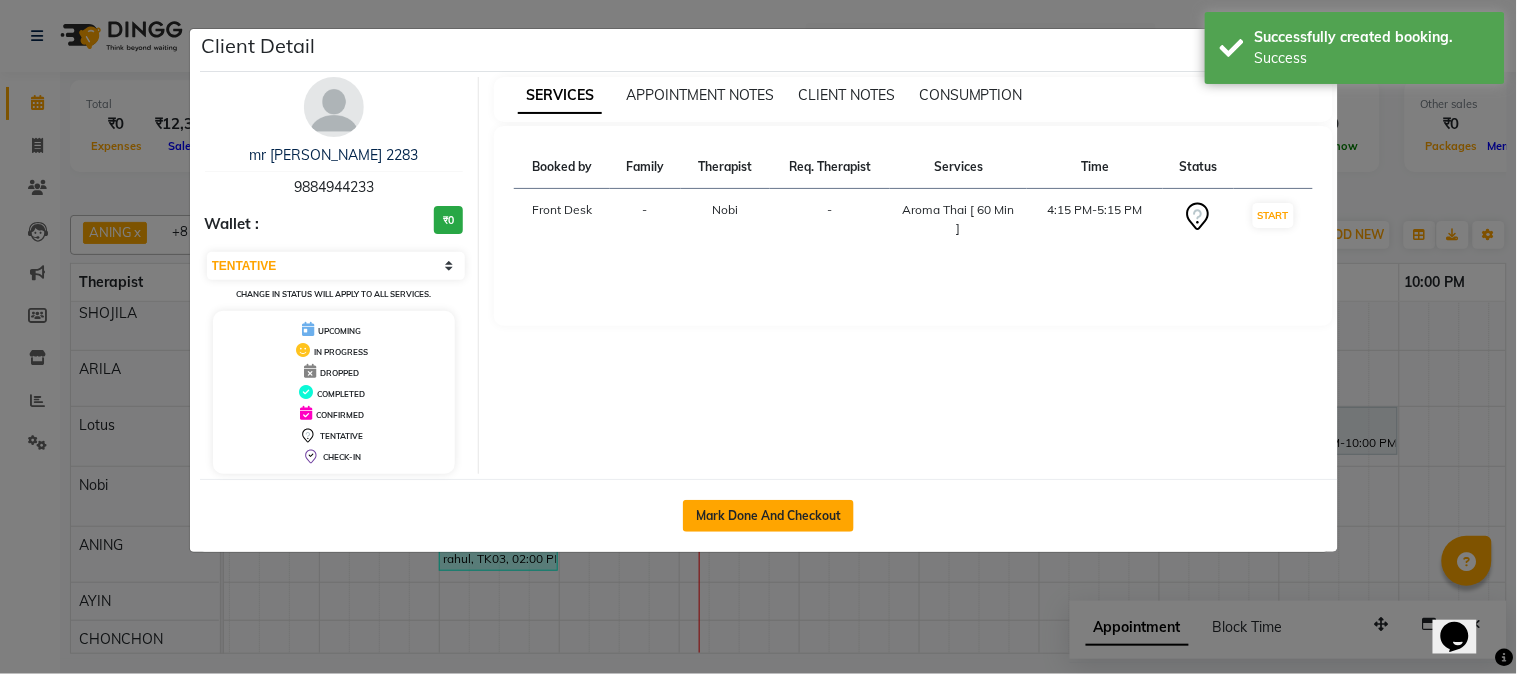 click on "Mark Done And Checkout" 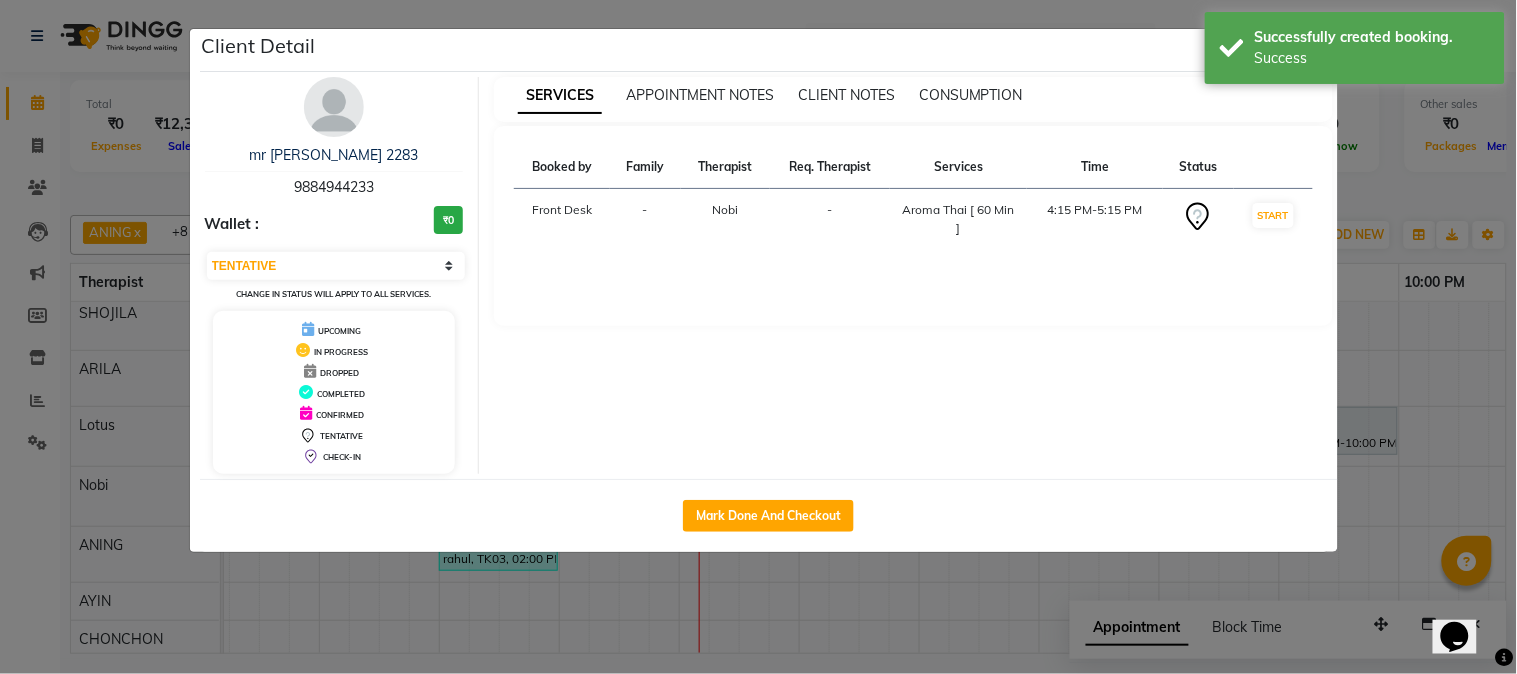 select on "service" 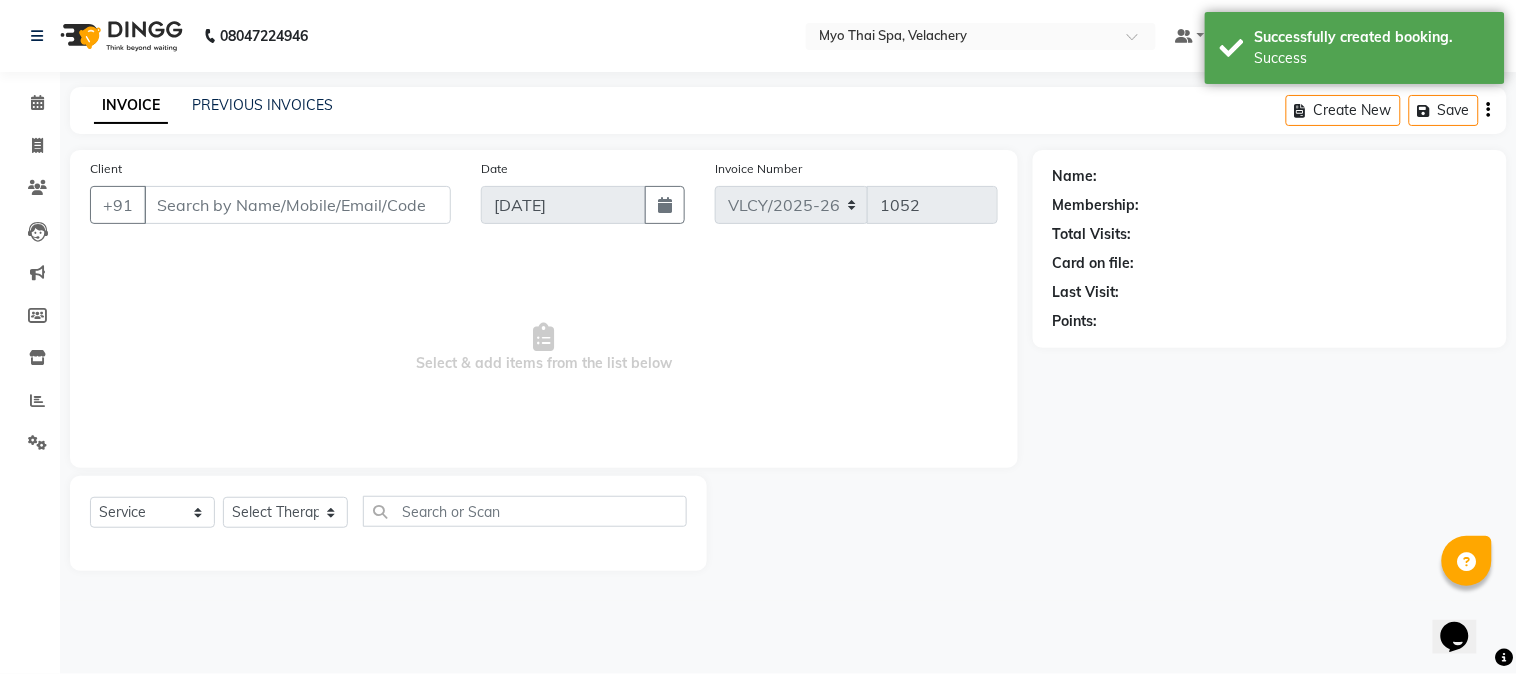 select on "3" 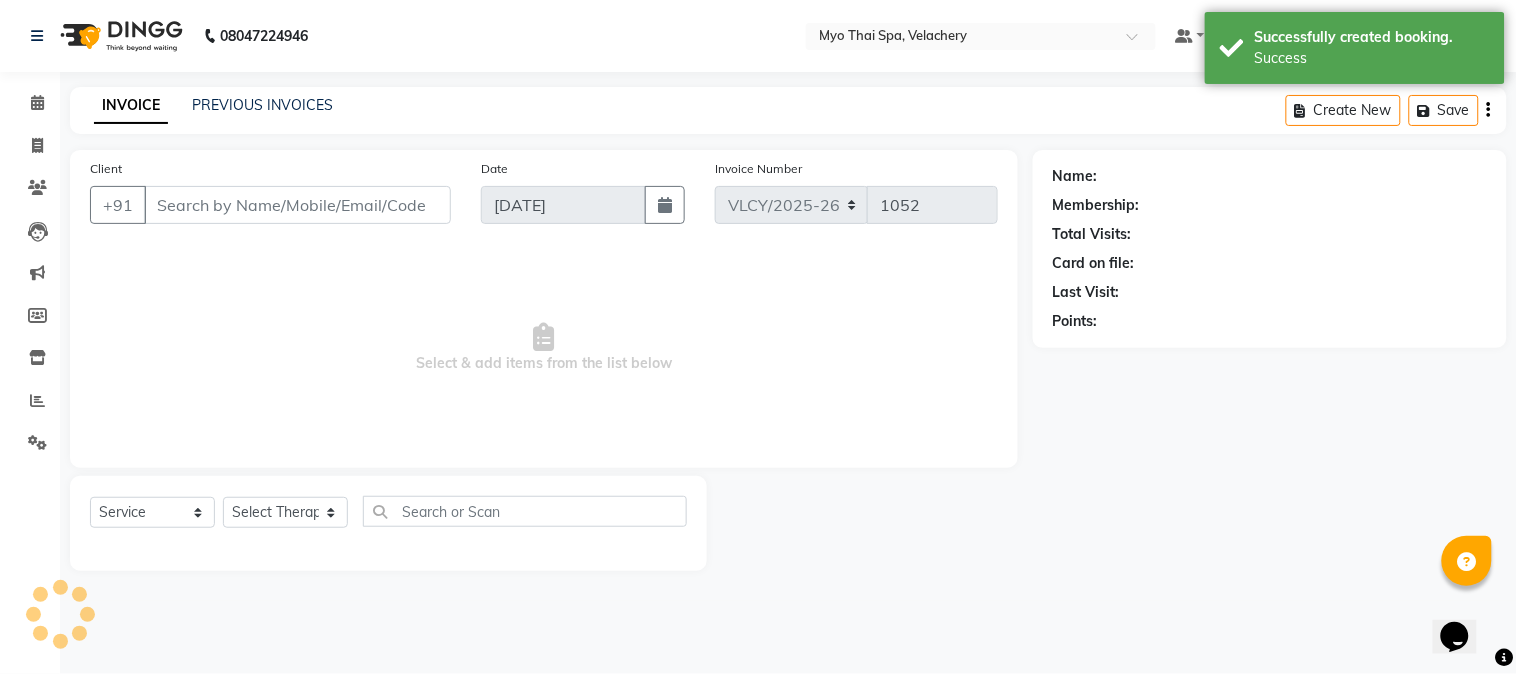 type on "9884944233" 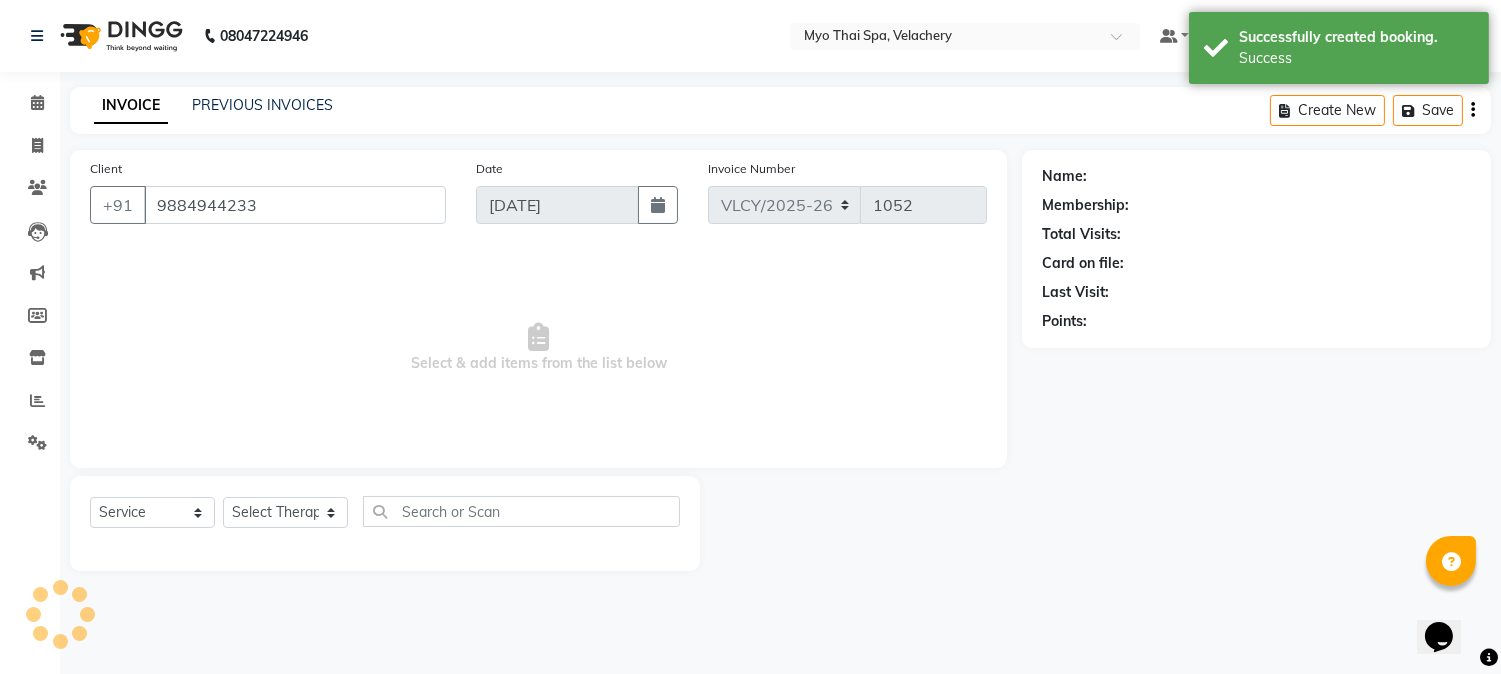 select on "76520" 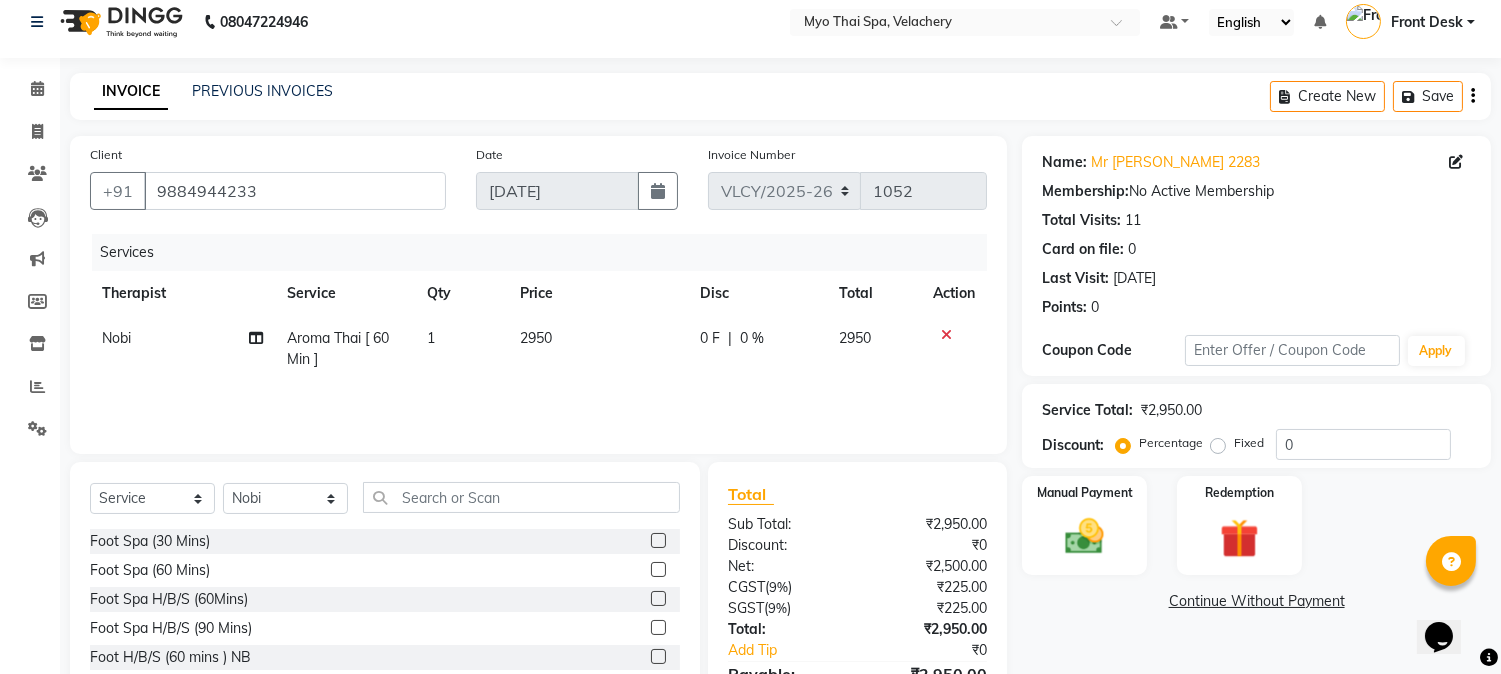 scroll, scrollTop: 111, scrollLeft: 0, axis: vertical 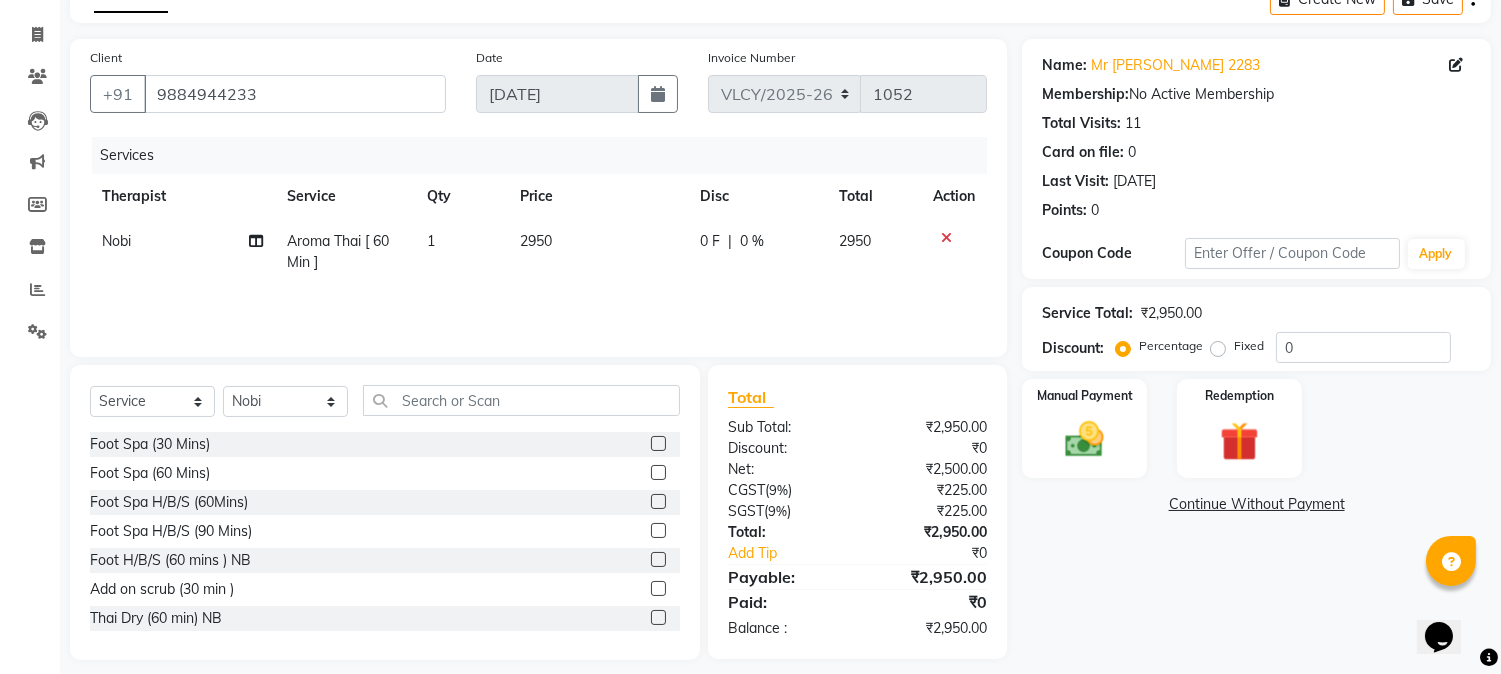 click on "Fixed" 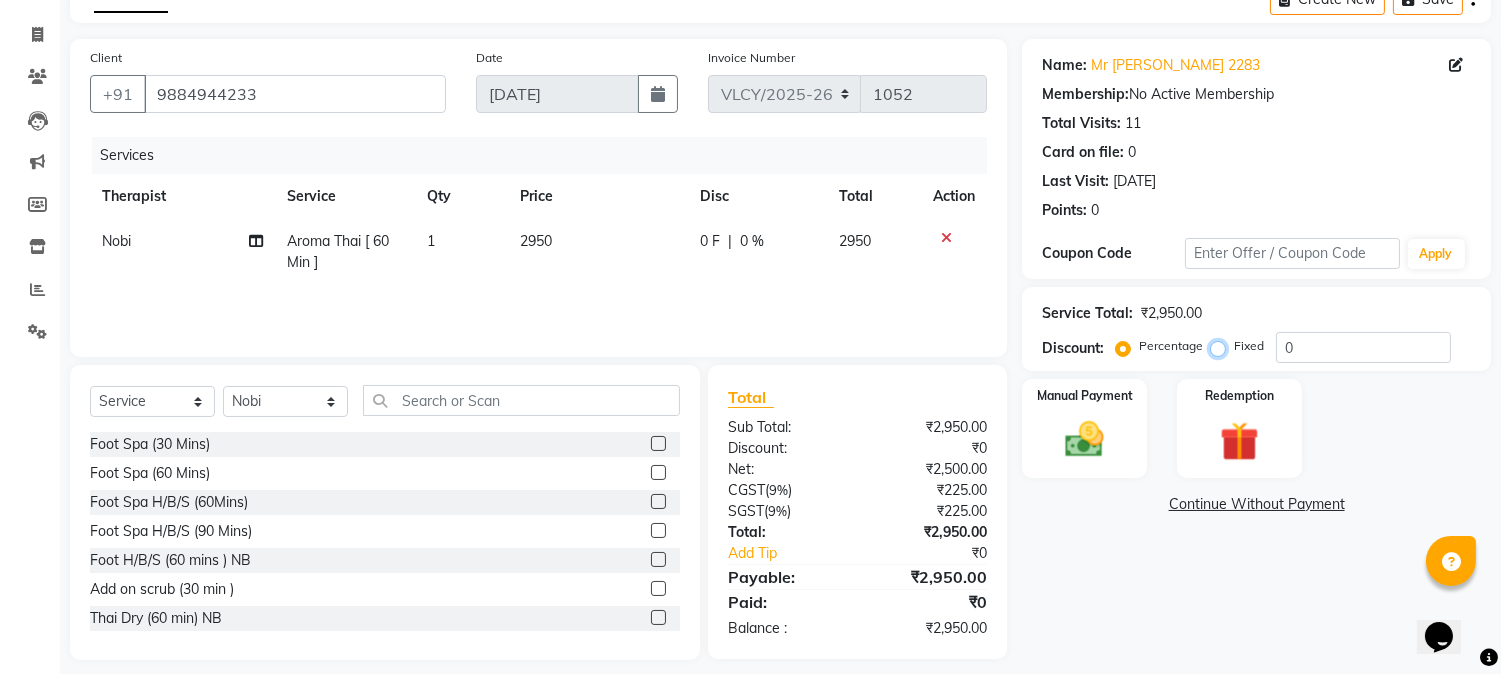 click on "Fixed" at bounding box center (1222, 346) 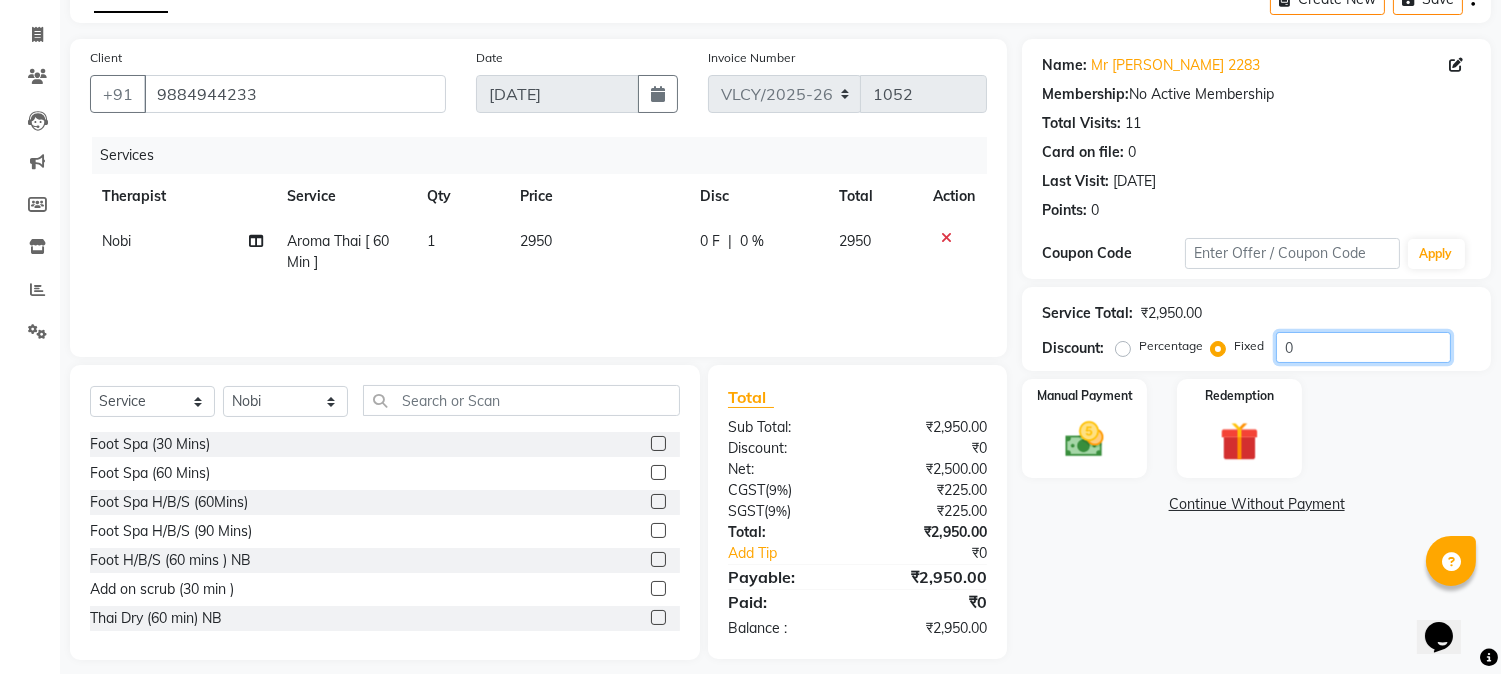 click on "0" 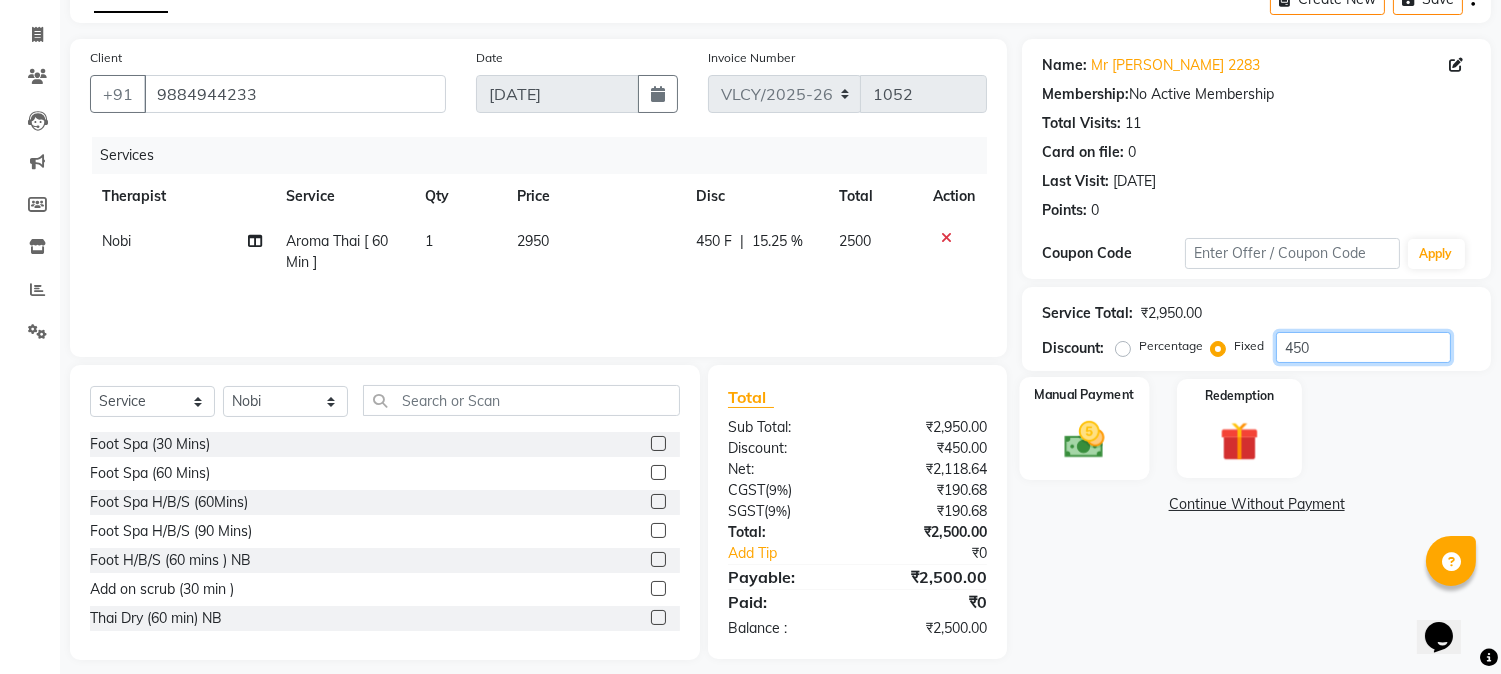 type on "450" 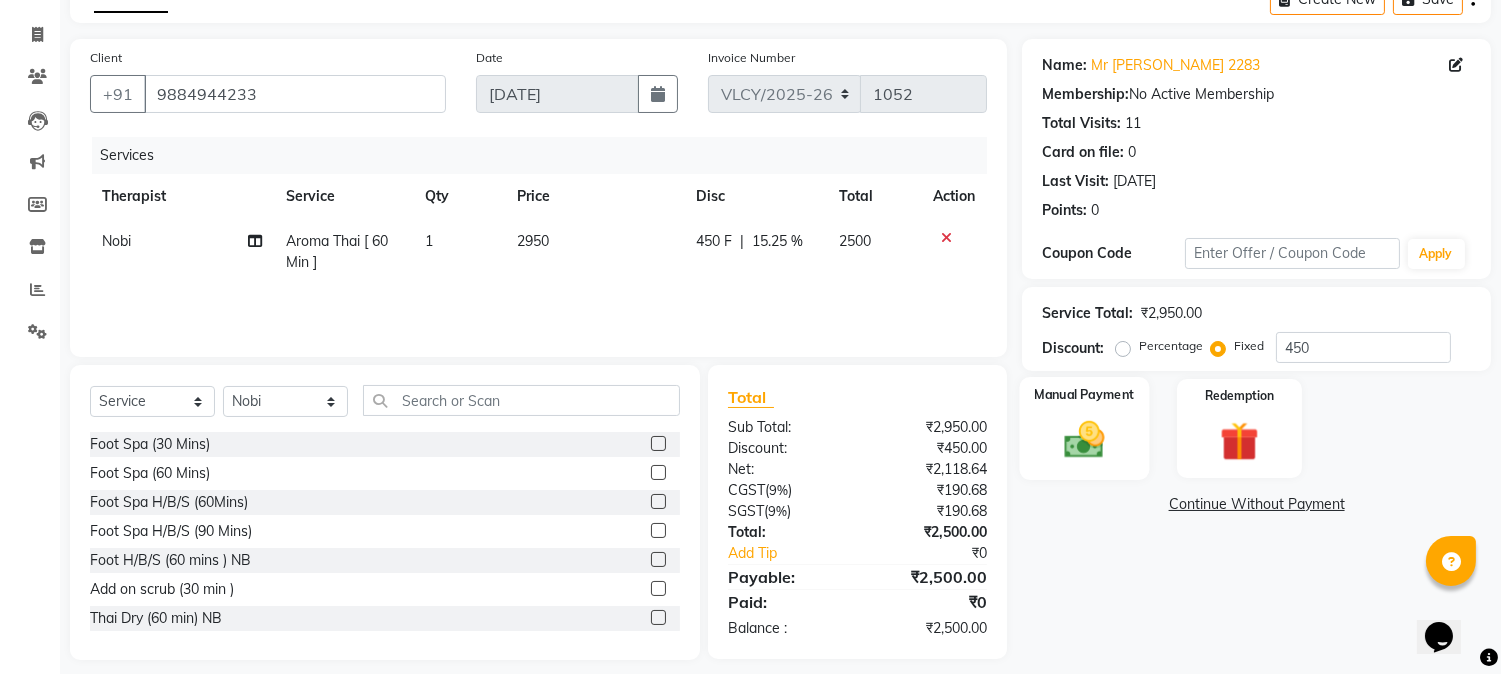click 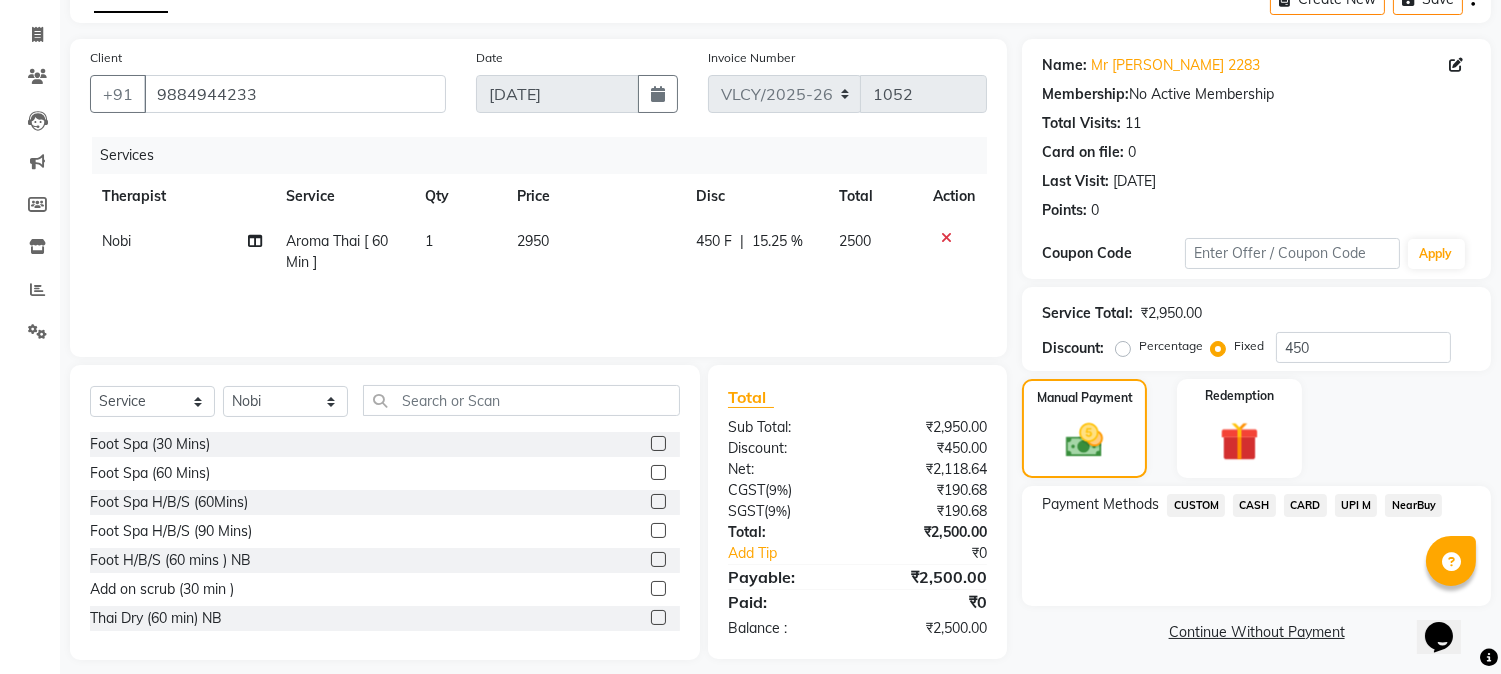 click on "CARD" 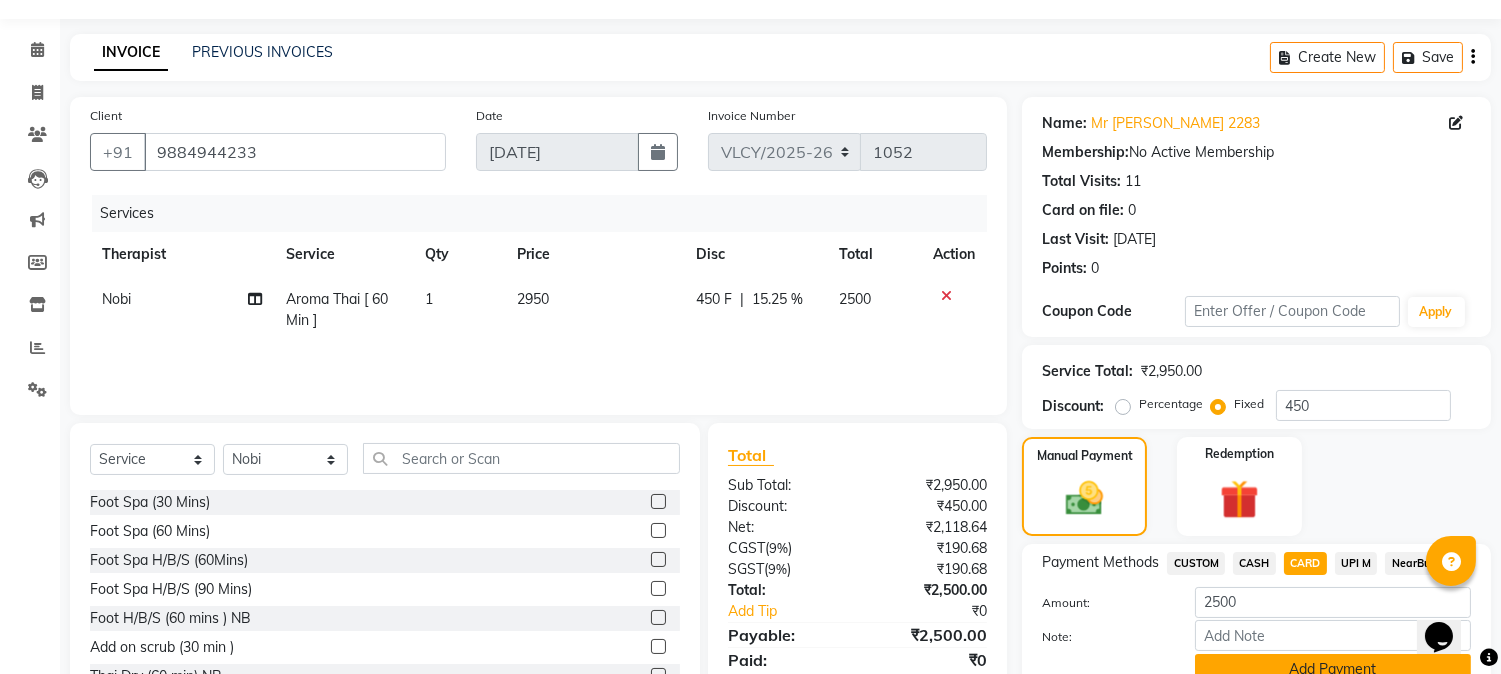 scroll, scrollTop: 111, scrollLeft: 0, axis: vertical 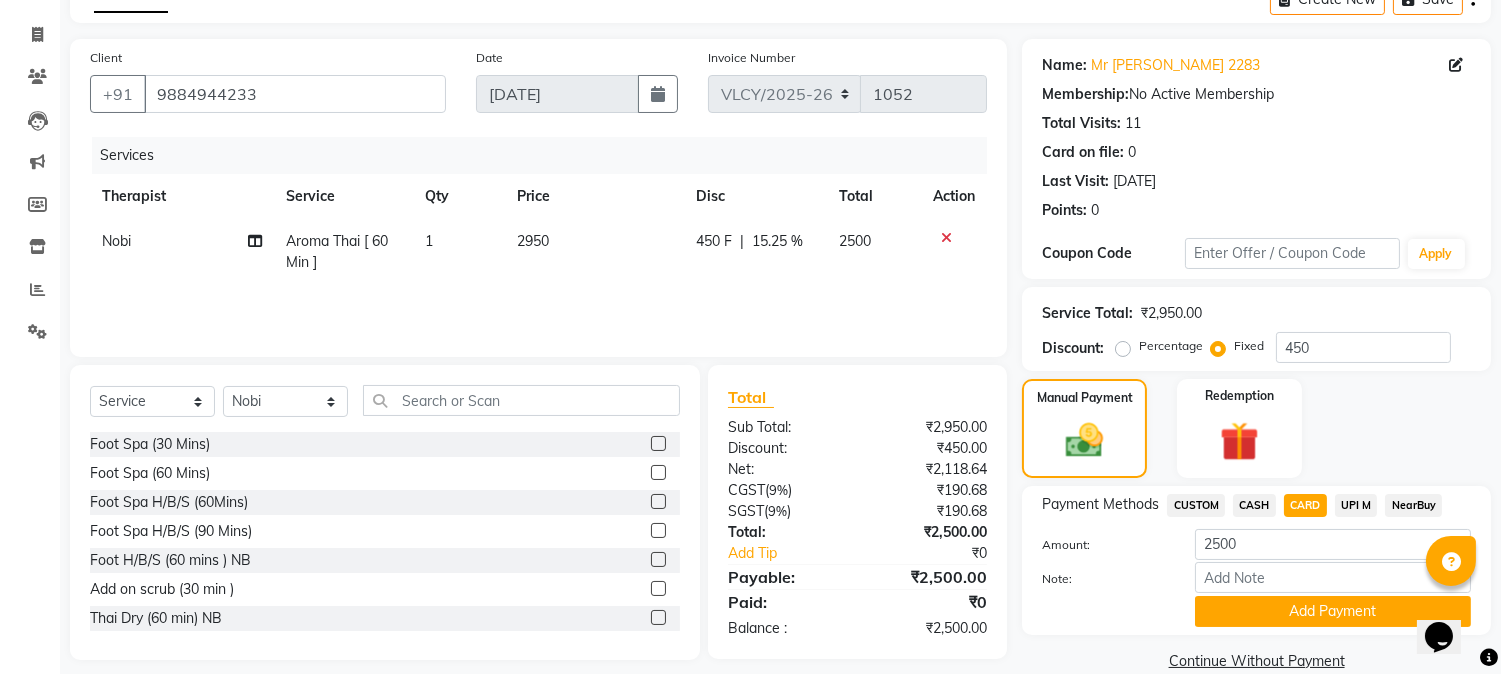 click on "Payment Methods  CUSTOM   CASH   CARD   UPI M   NearBuy  Amount: 2500 Note: Add Payment" 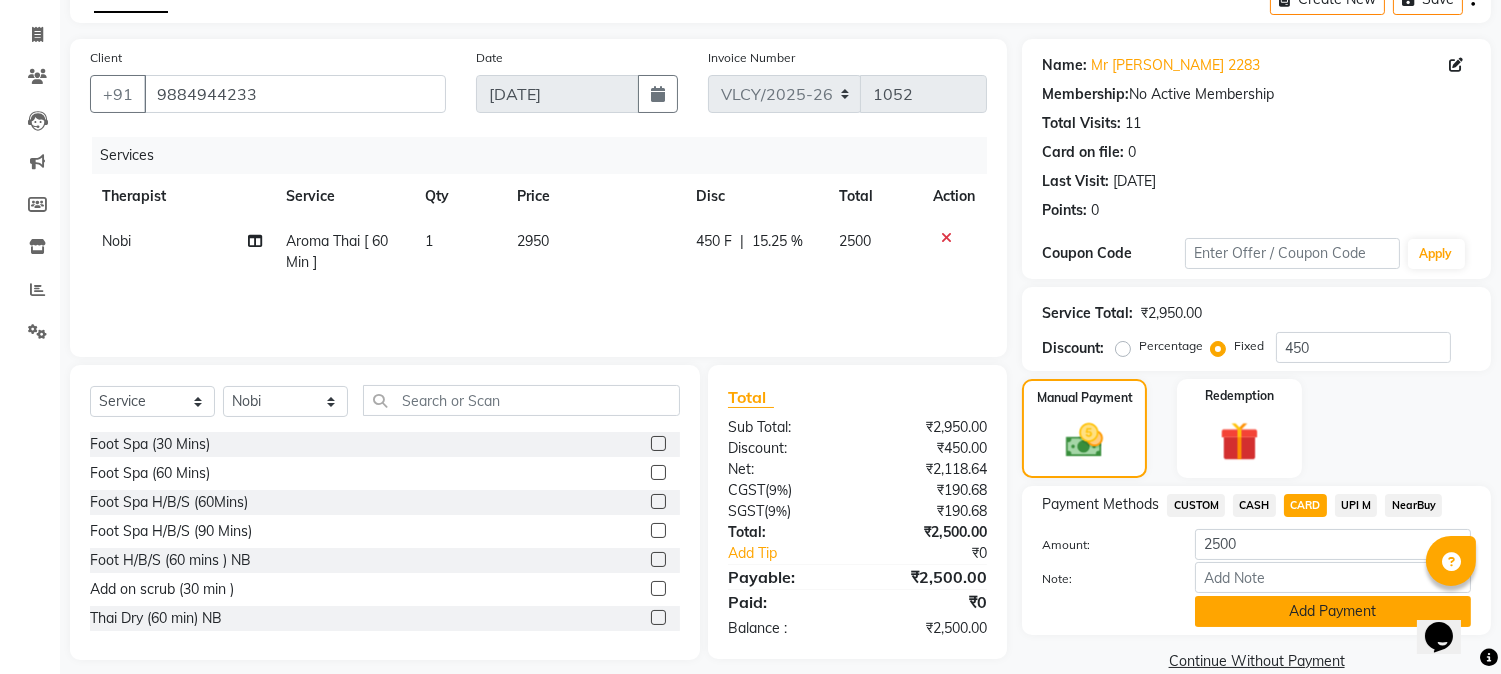 click on "Add Payment" 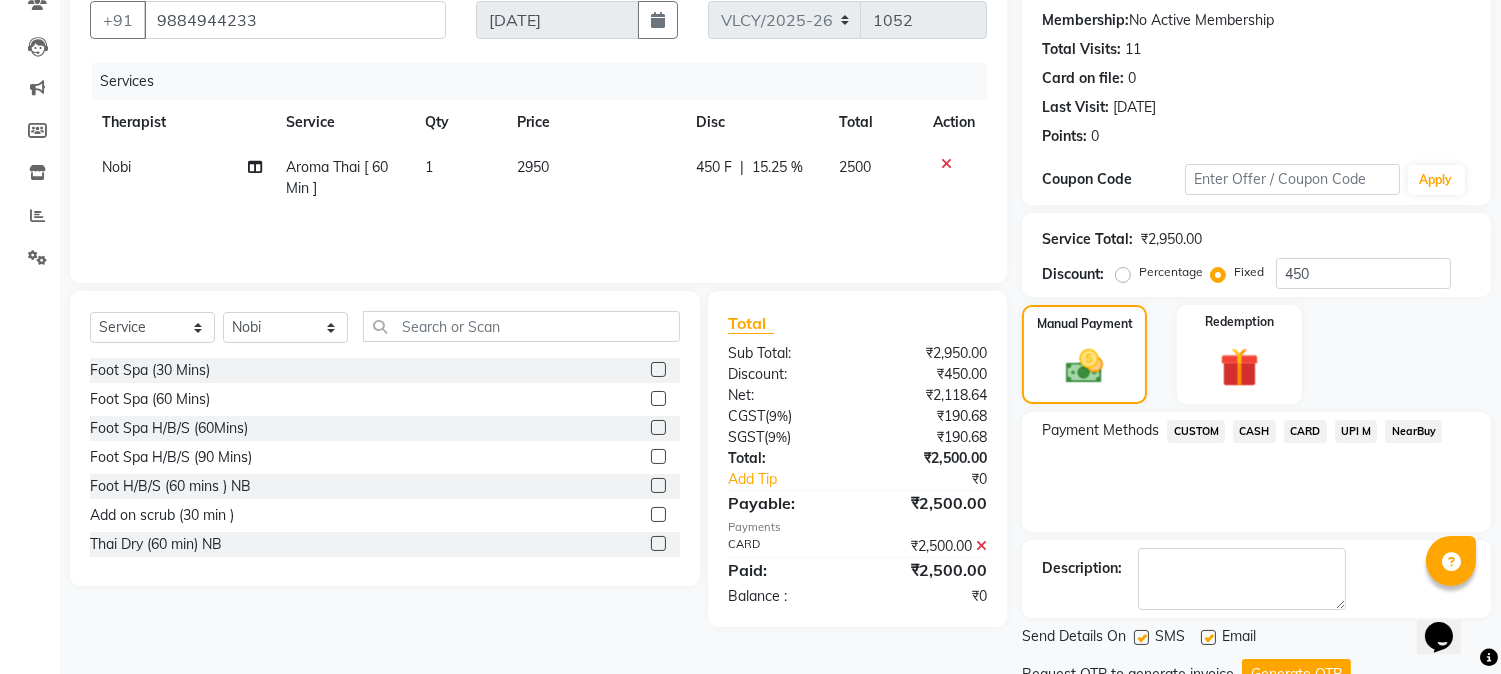 scroll, scrollTop: 265, scrollLeft: 0, axis: vertical 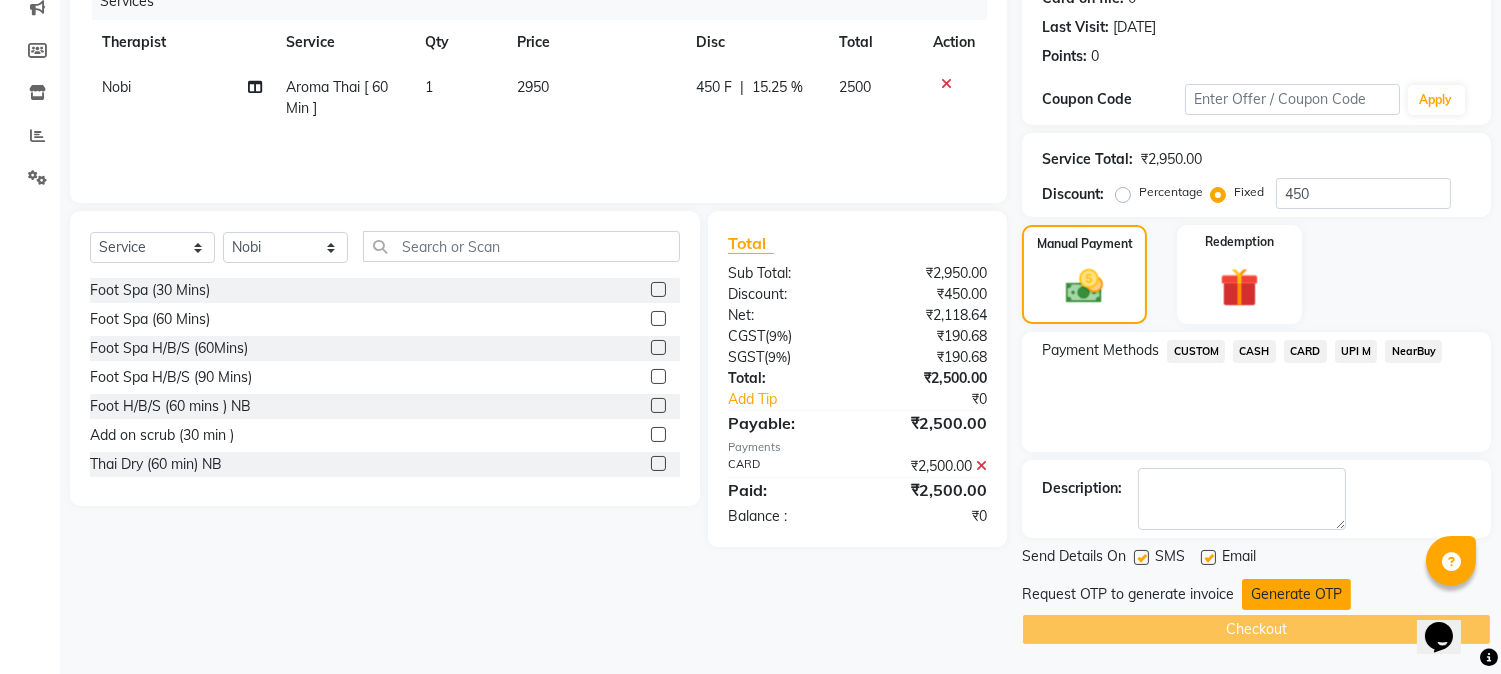 click on "Generate OTP" 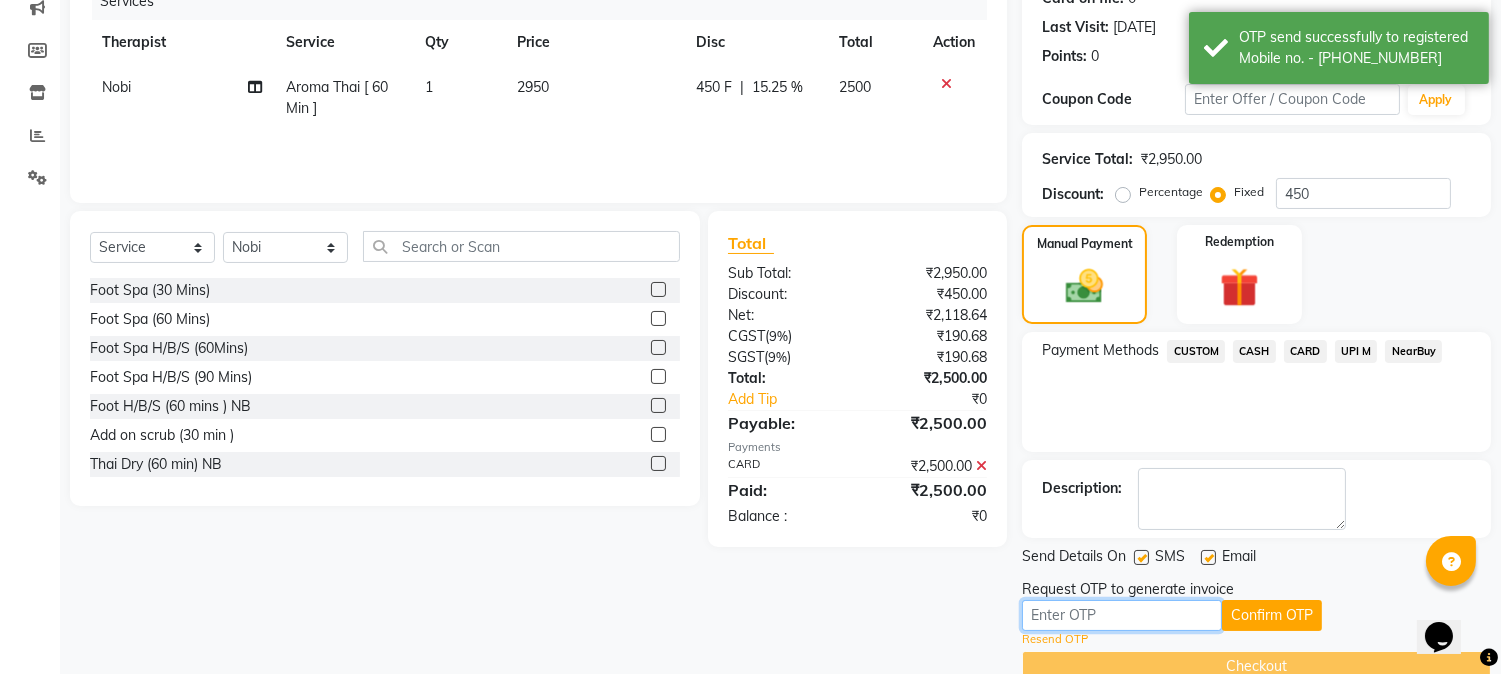 click at bounding box center [1122, 615] 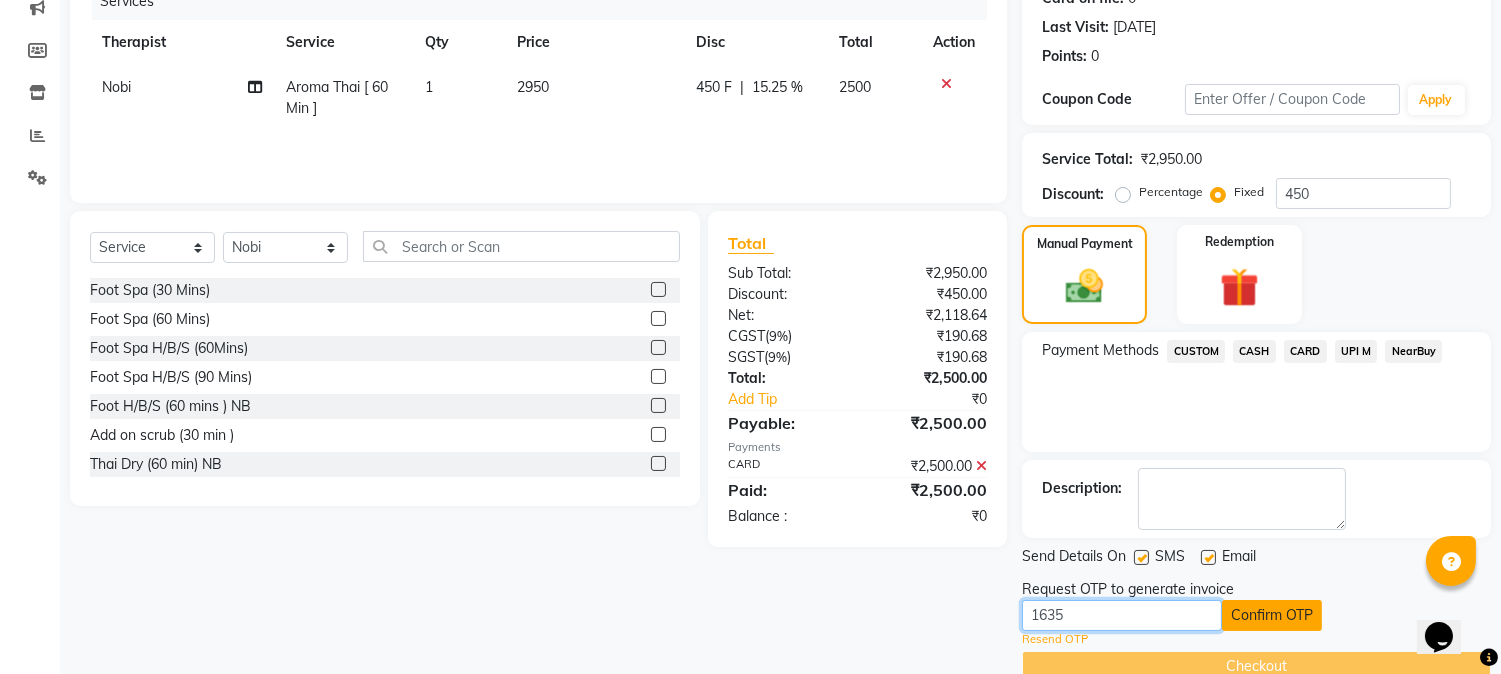 type on "1635" 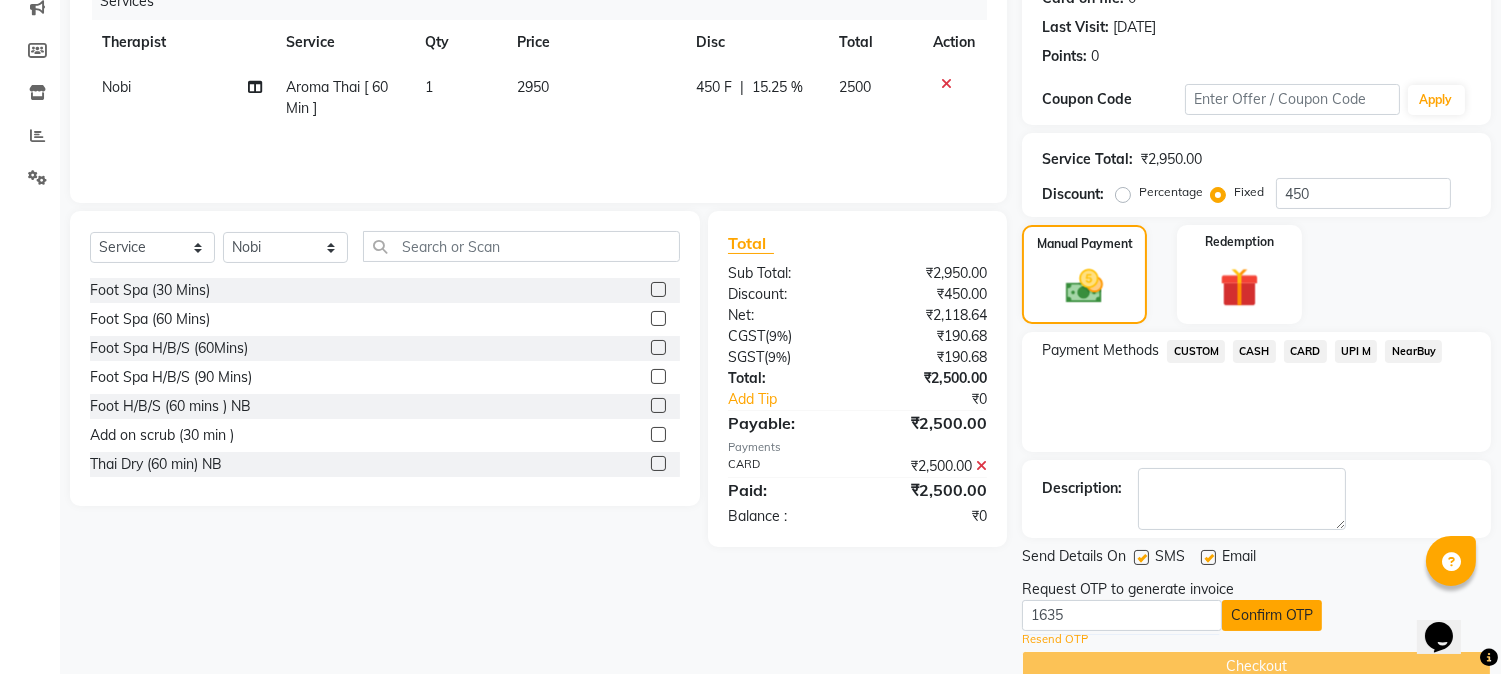 click on "Confirm OTP" 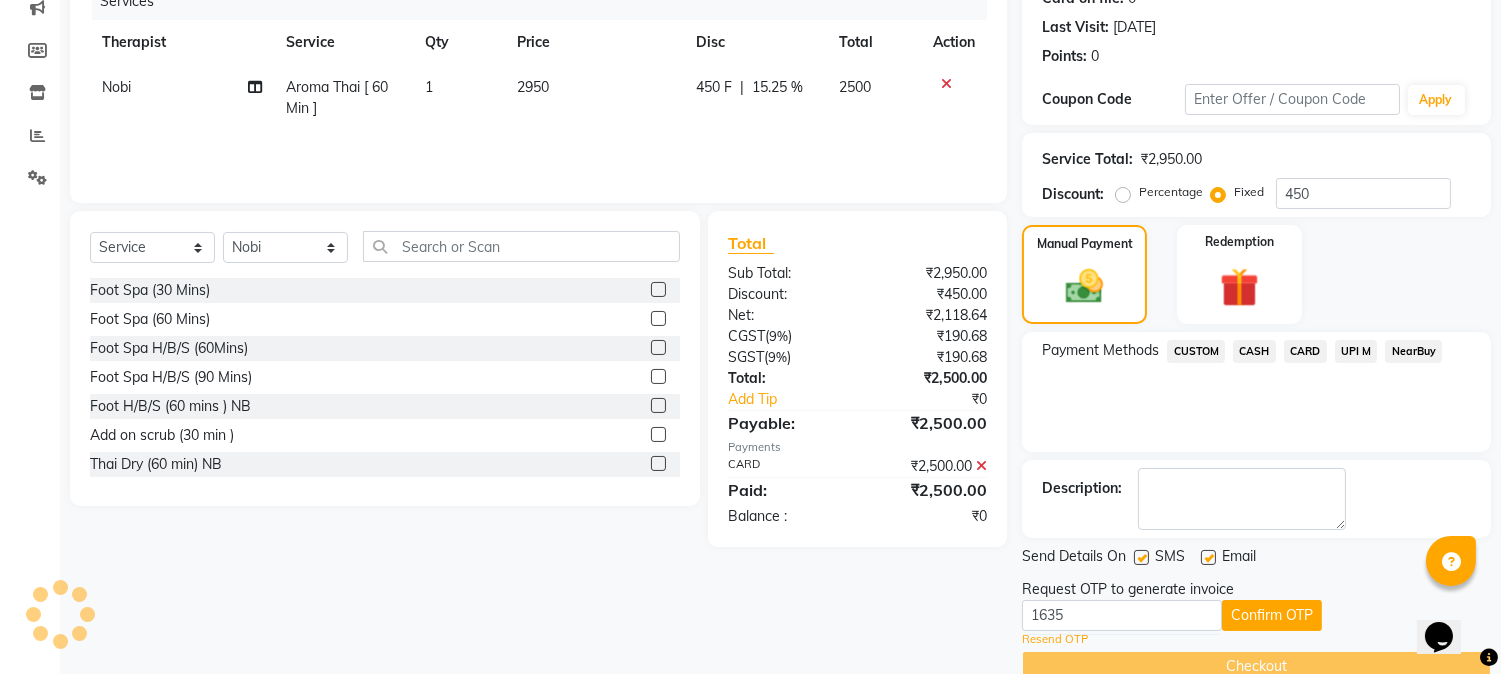 scroll, scrollTop: 225, scrollLeft: 0, axis: vertical 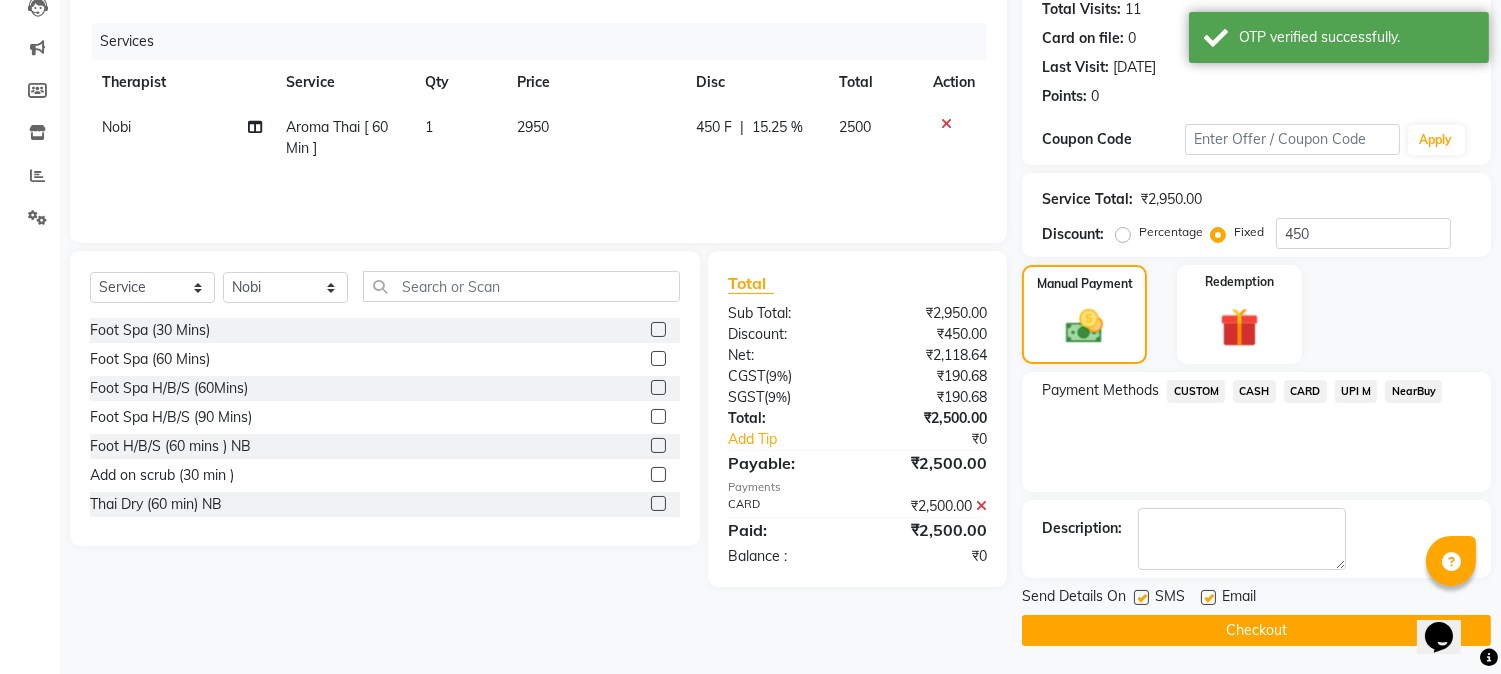 click on "Checkout" 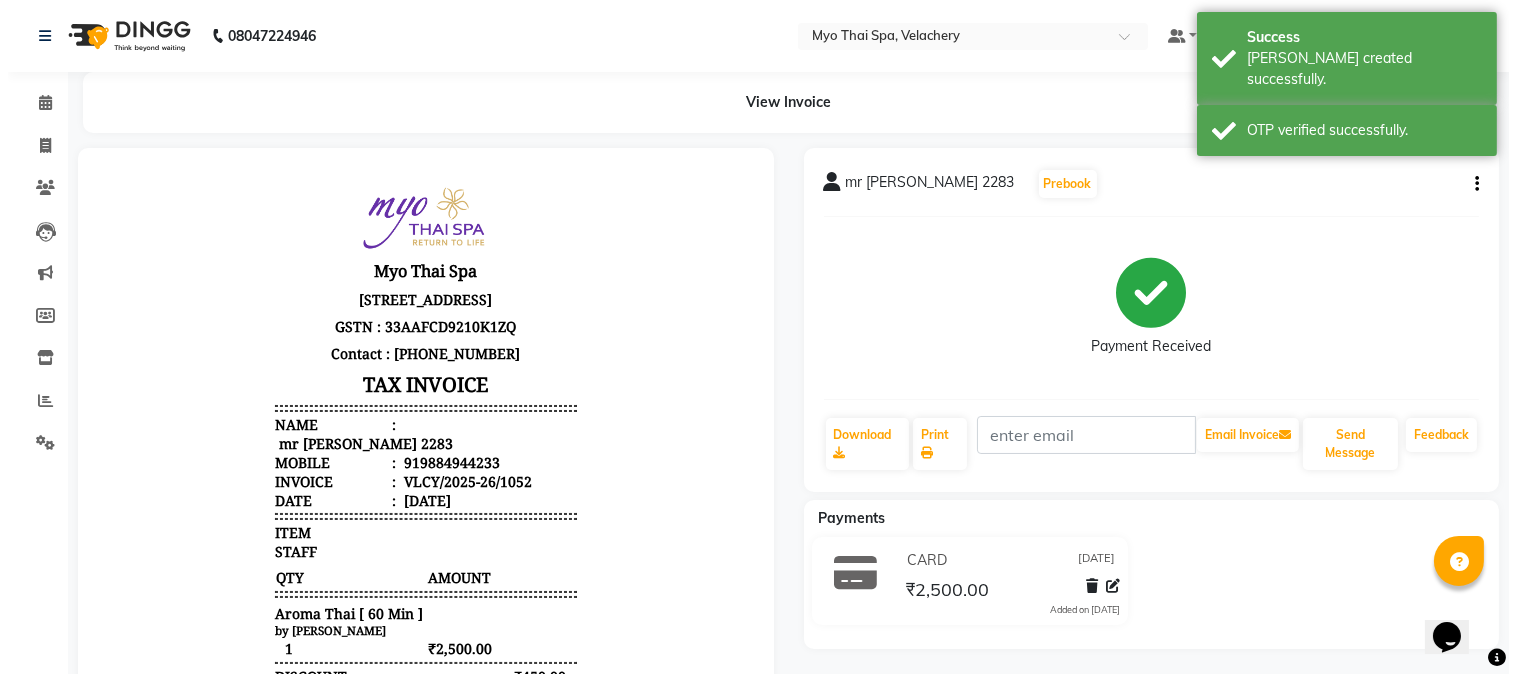 scroll, scrollTop: 0, scrollLeft: 0, axis: both 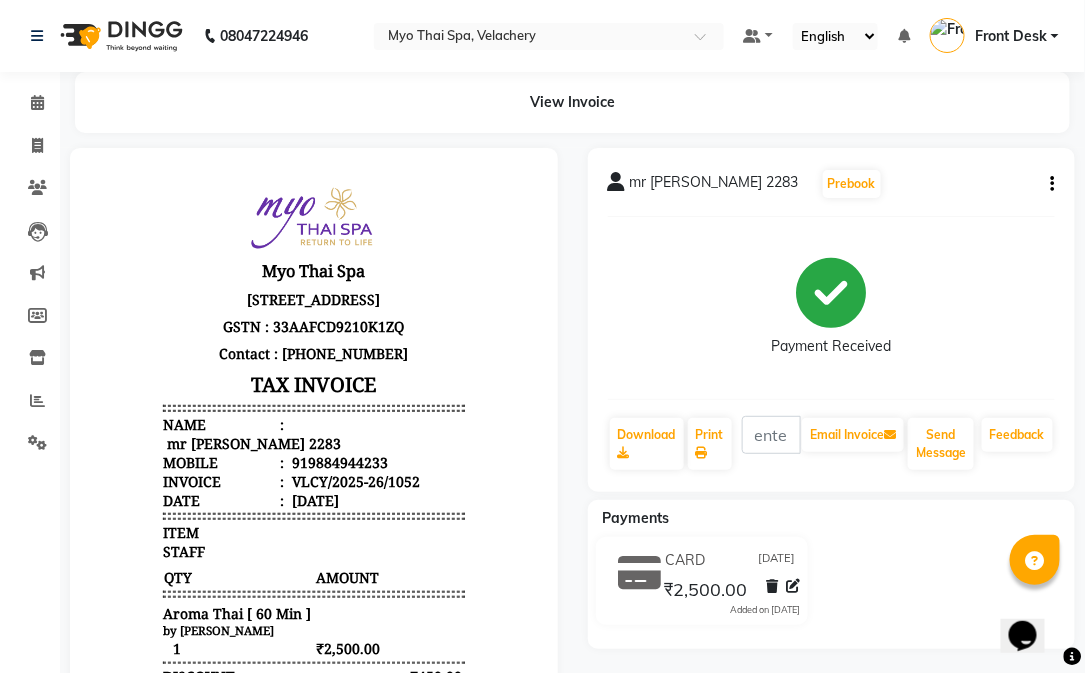 click on "08047224946 Select Location × Myo Thai Spa, Velachery Default Panel My Panel English ENGLISH Español العربية मराठी हिंदी ગુજરાતી தமிழ் 中文 Notifications nothing to show Front Desk Manage Profile Change Password Sign out  Version:3.15.3" 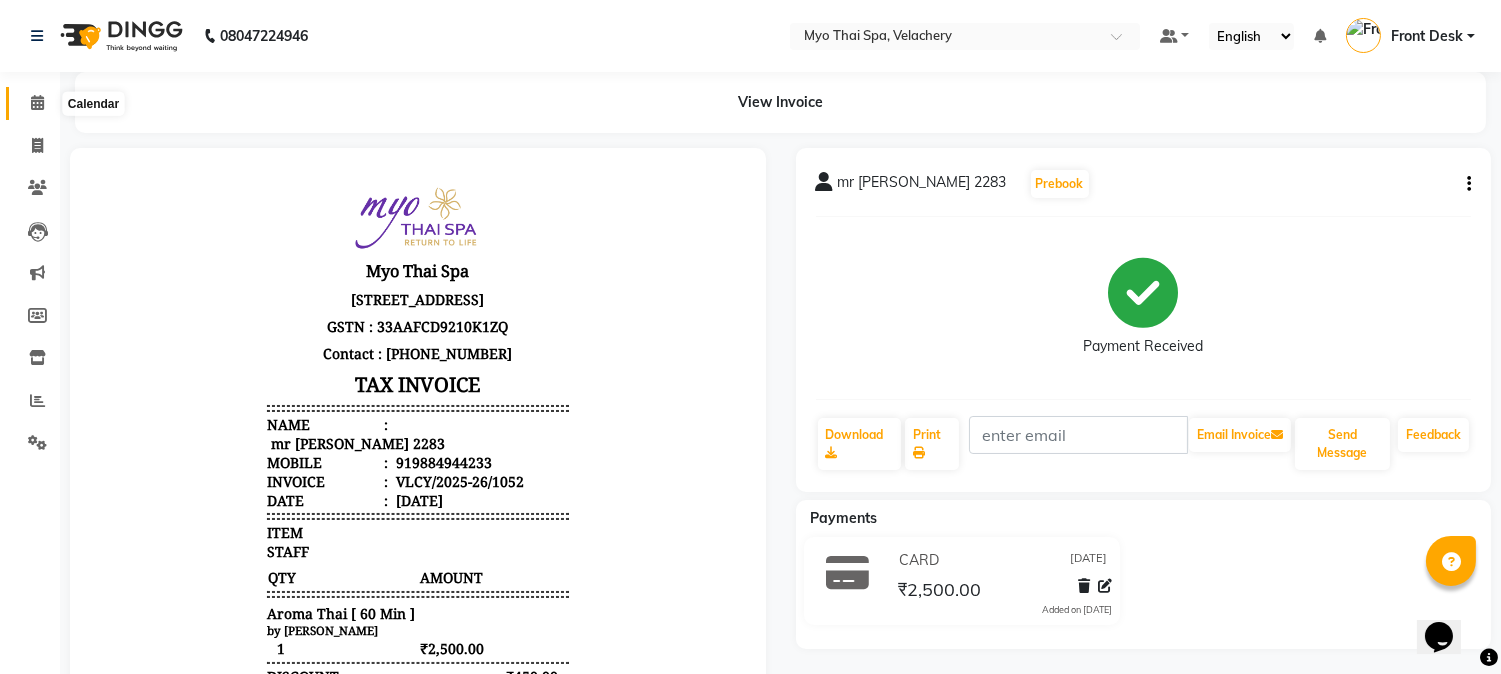 click 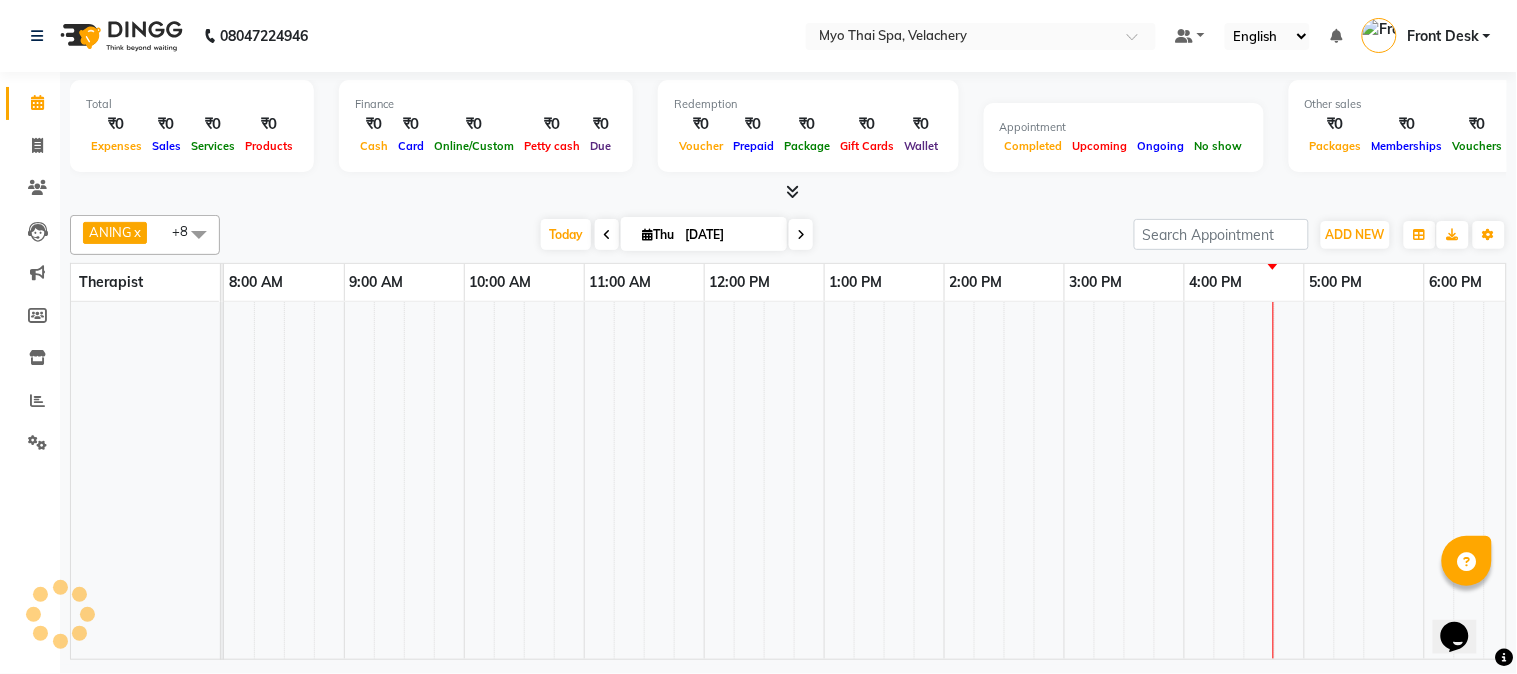 scroll, scrollTop: 0, scrollLeft: 157, axis: horizontal 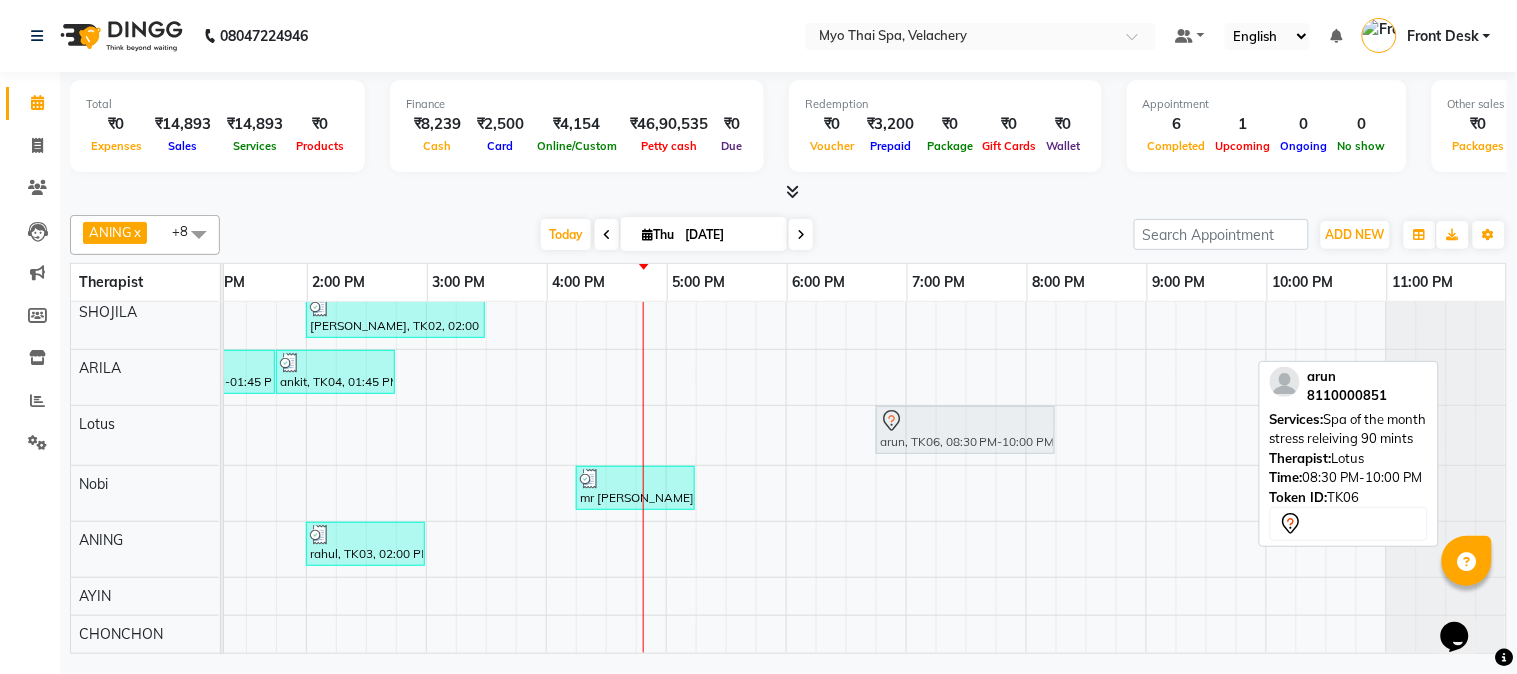 drag, startPoint x: 1122, startPoint y: 407, endPoint x: 911, endPoint y: 414, distance: 211.11609 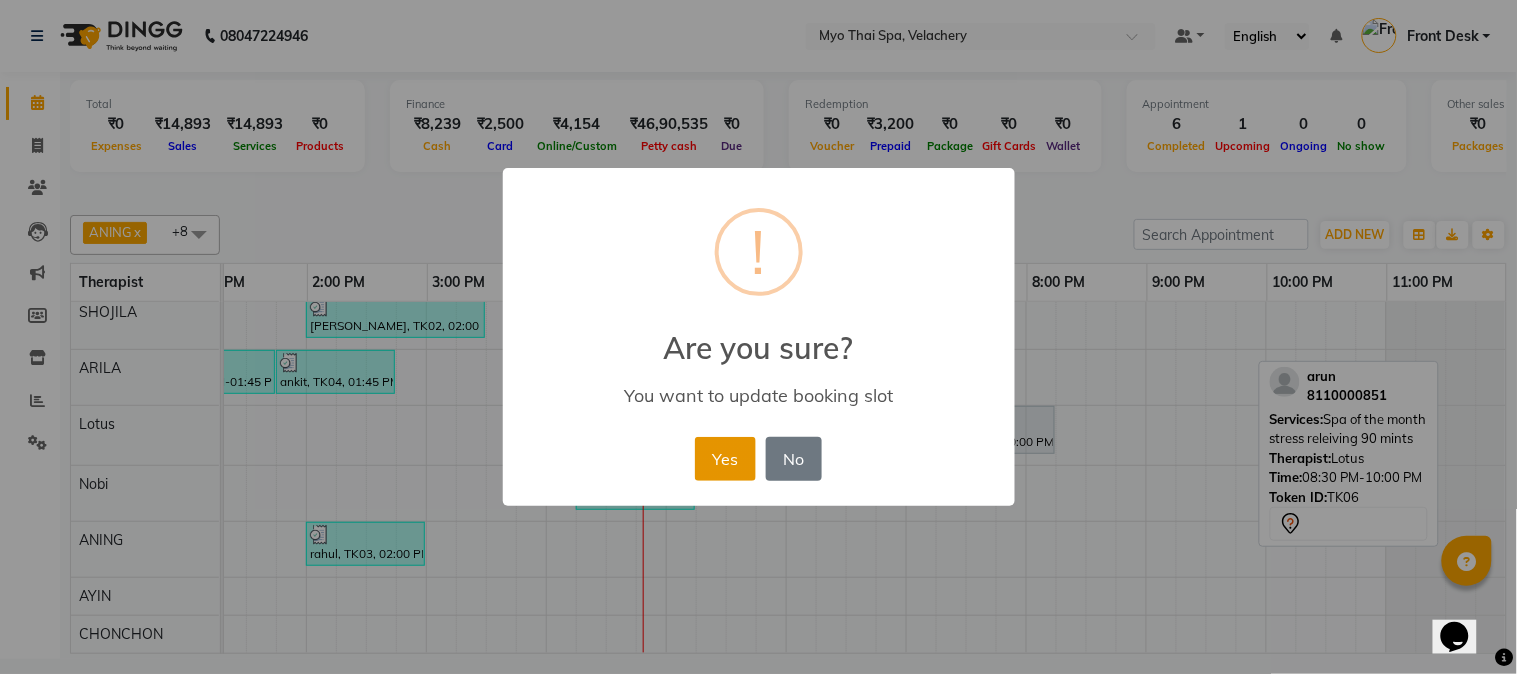click on "Yes" at bounding box center (725, 459) 